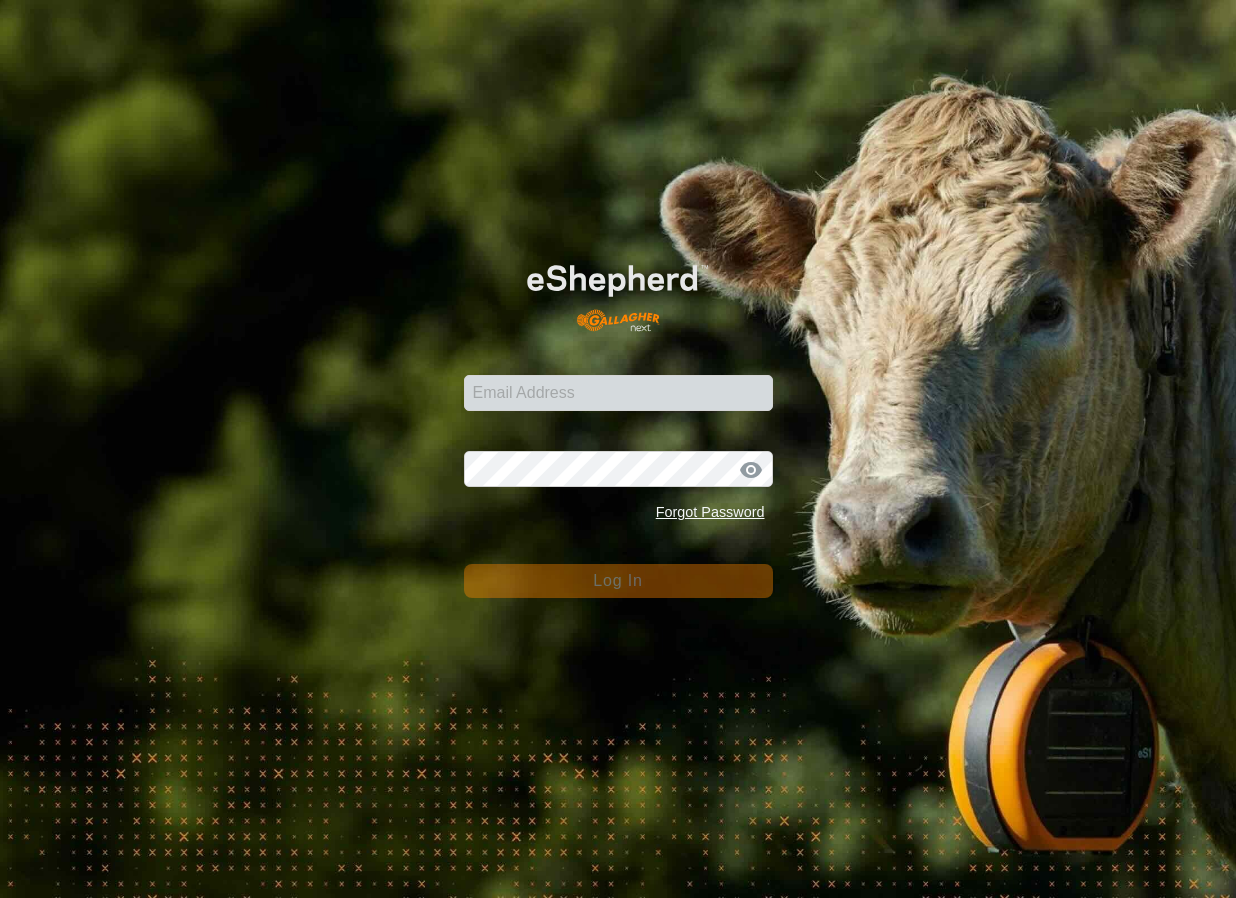 scroll, scrollTop: 0, scrollLeft: 0, axis: both 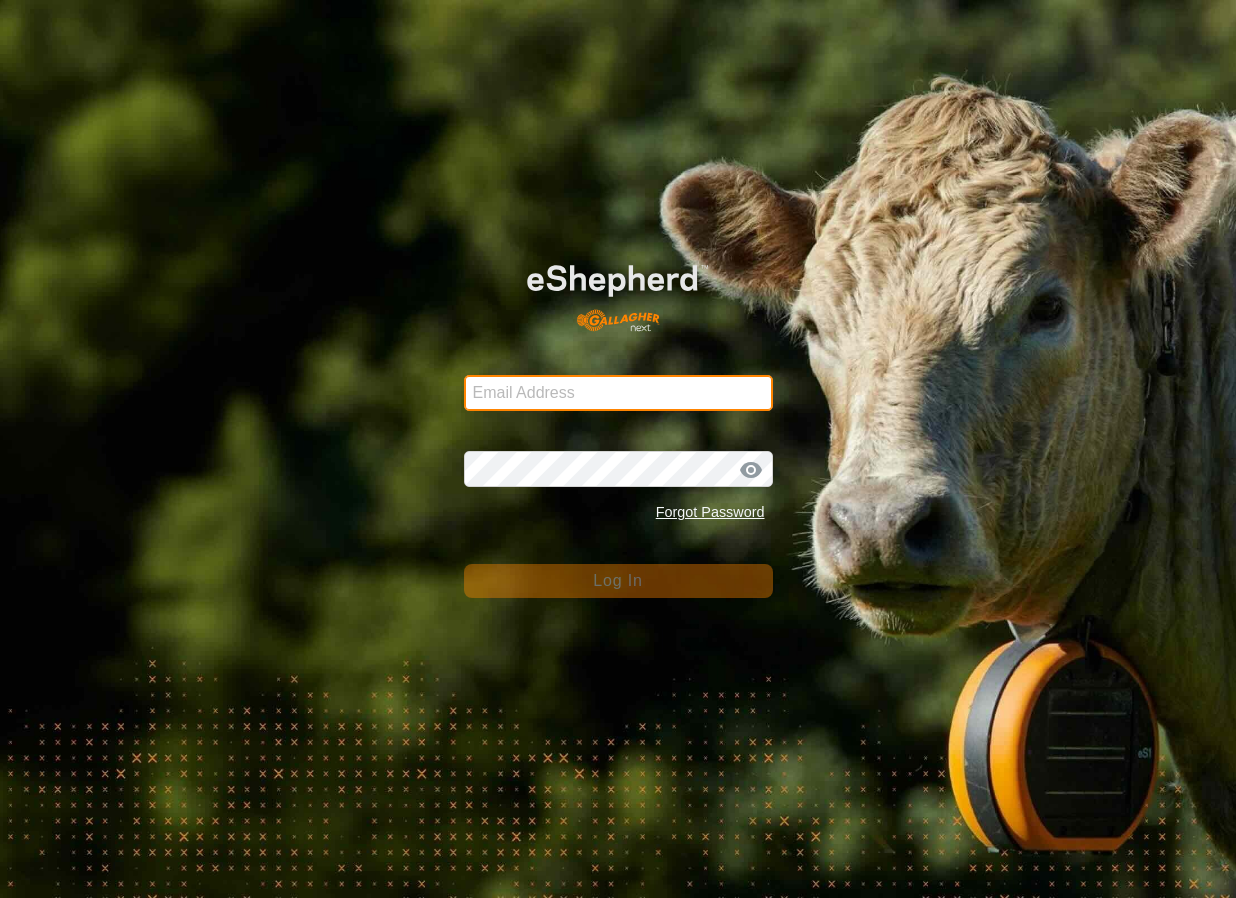 type on "[EMAIL]" 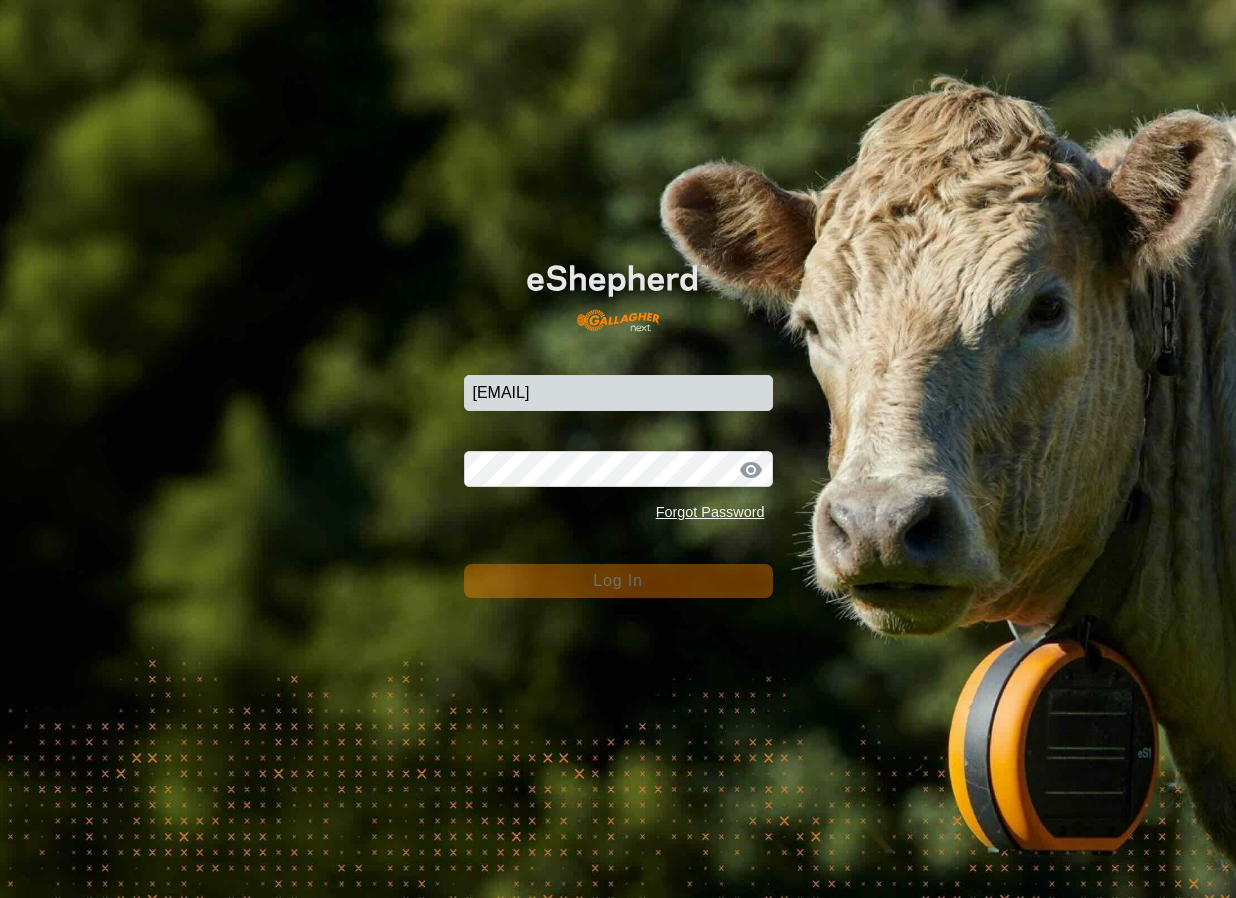 click on "Log In" 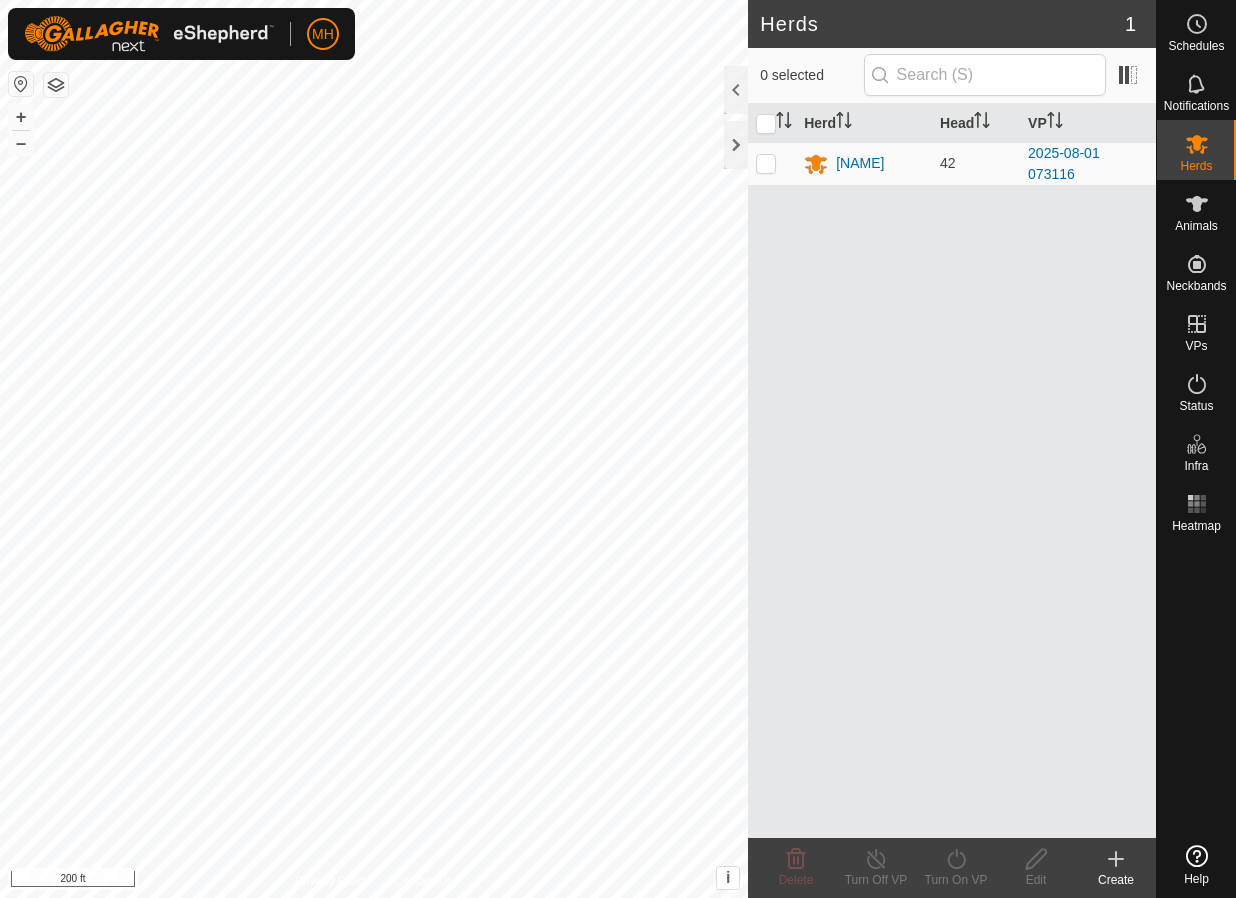 click 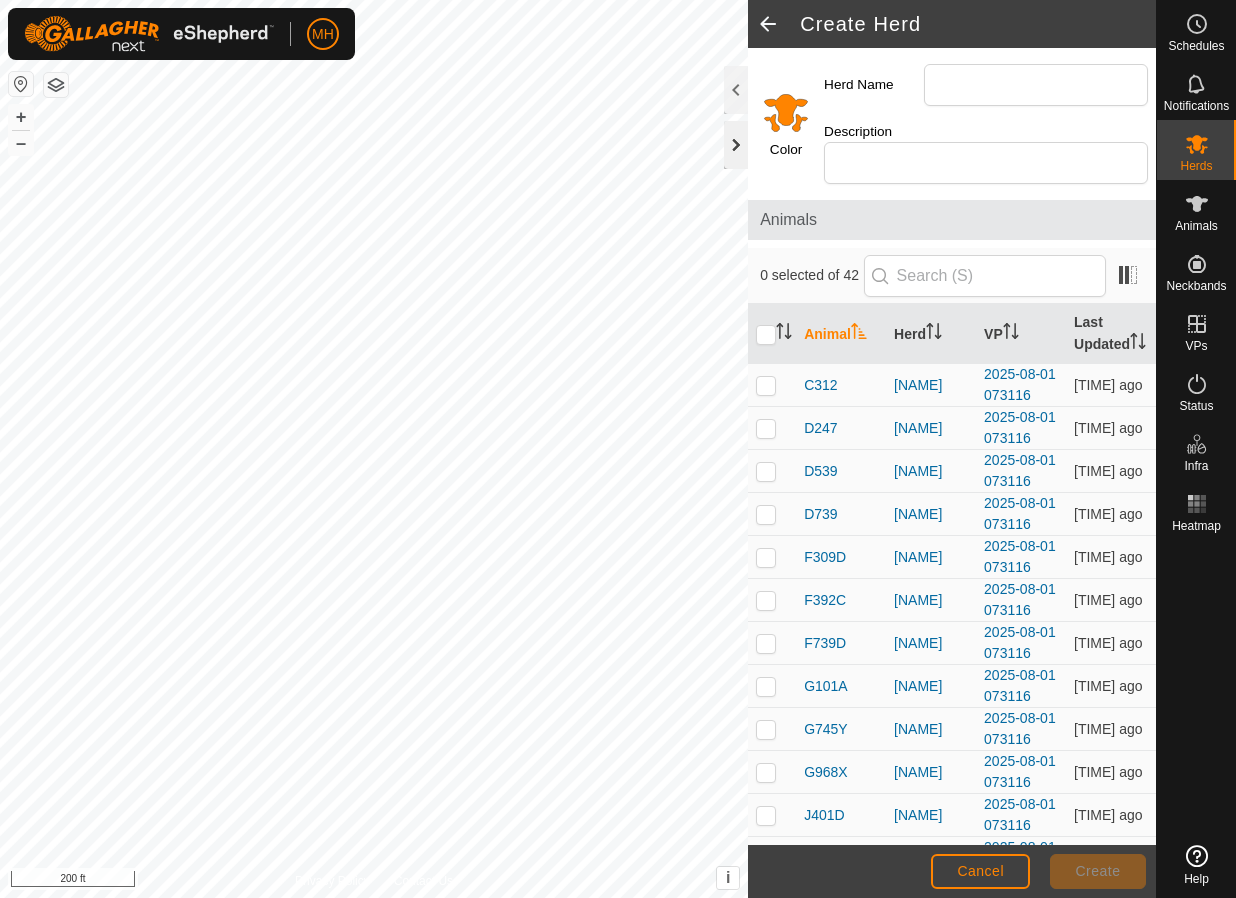 click 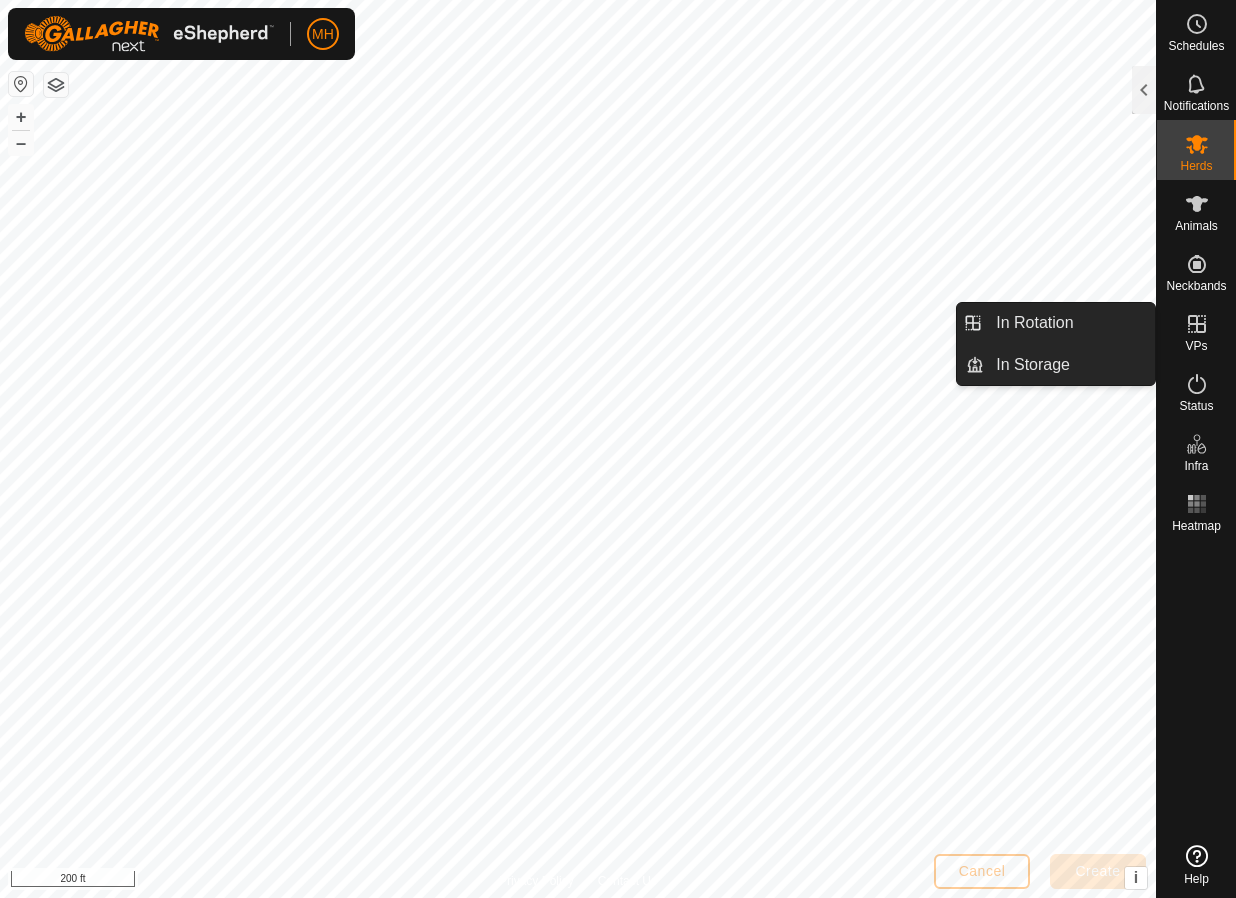 click 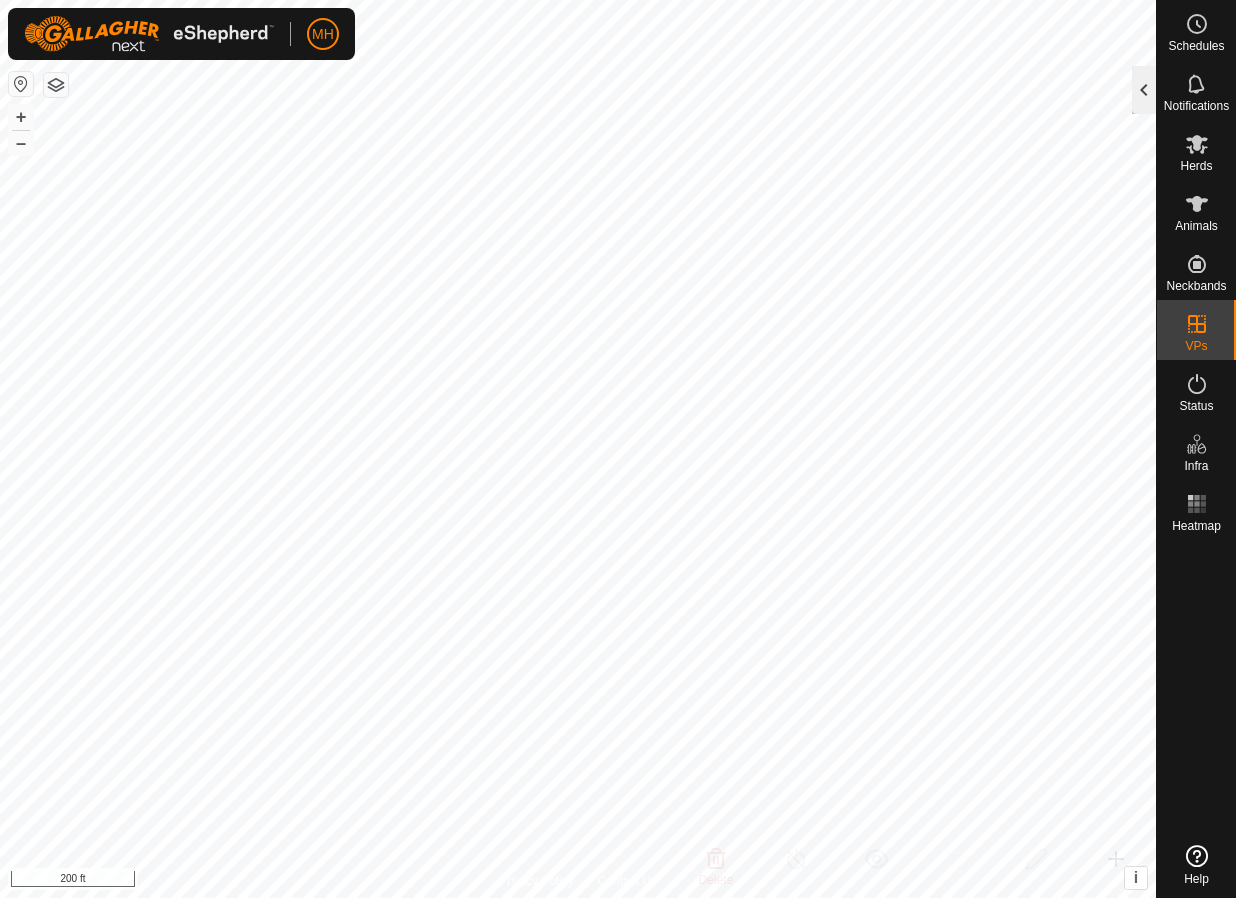 click 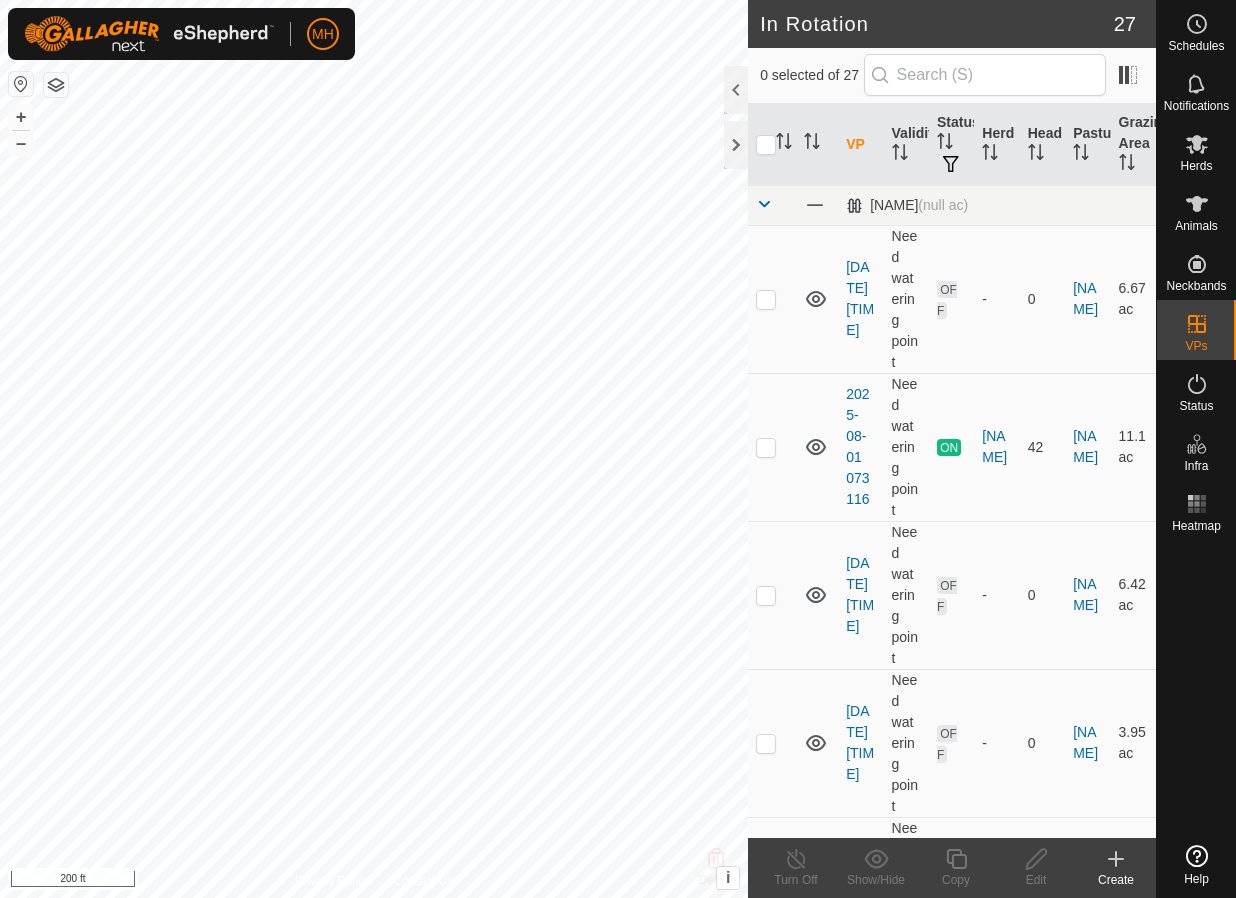click 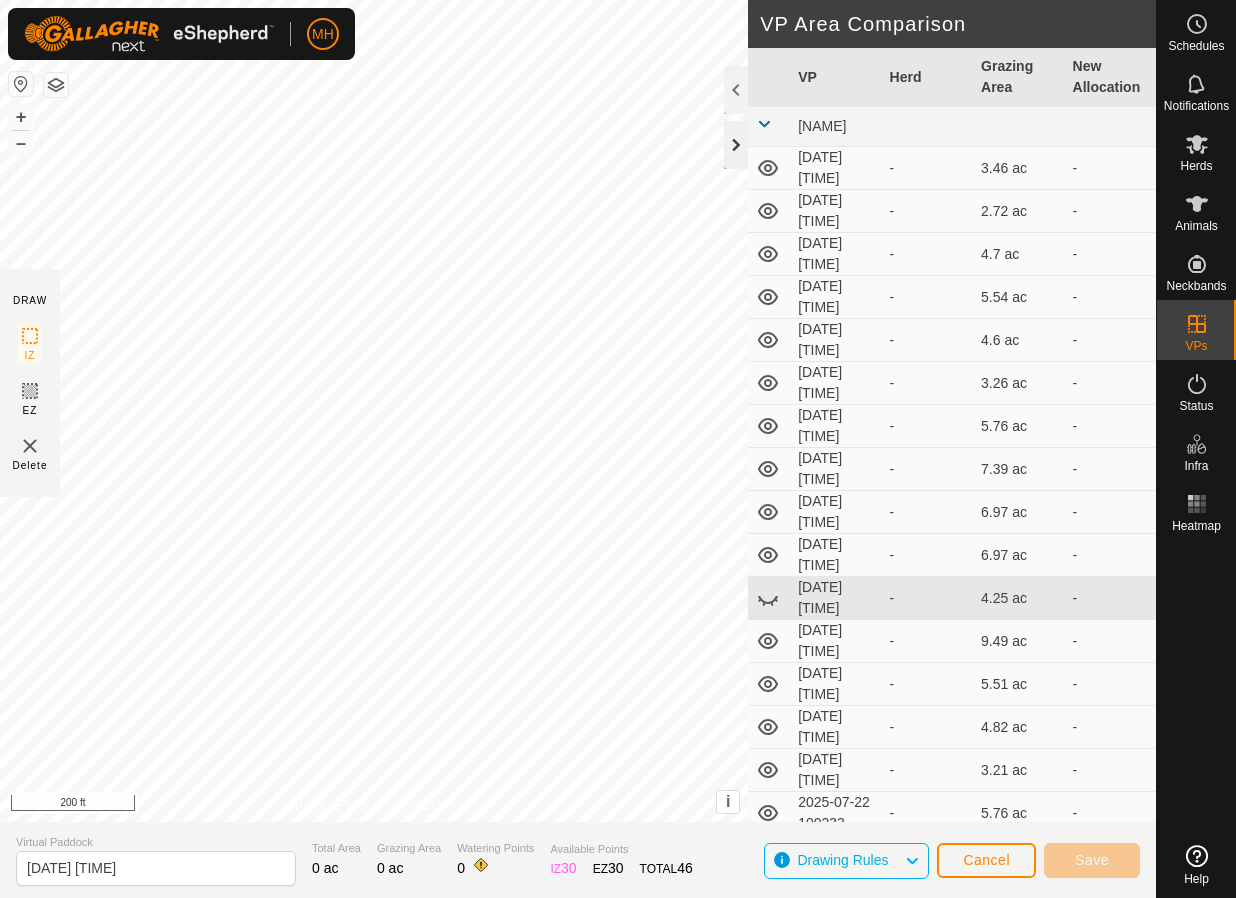 click 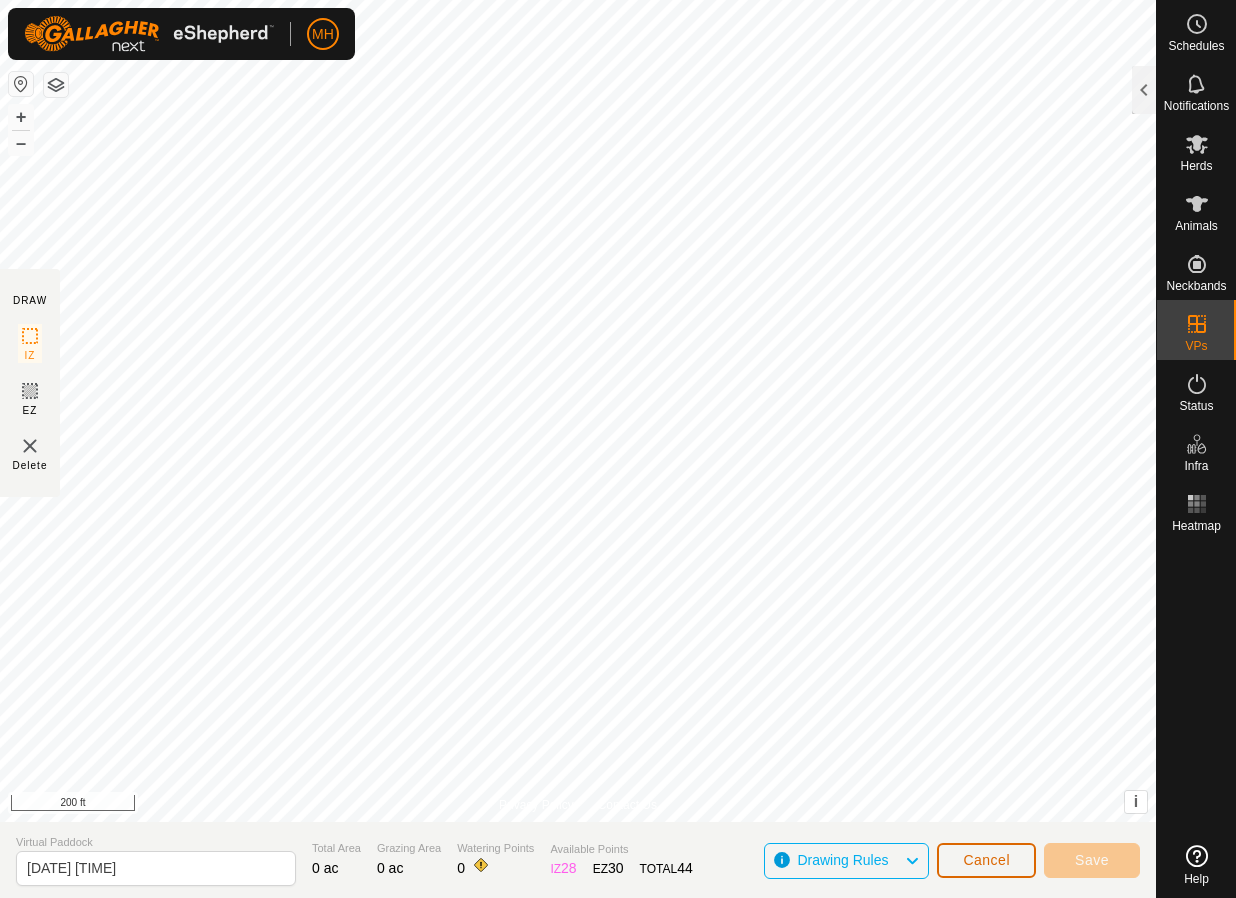 click on "Cancel" 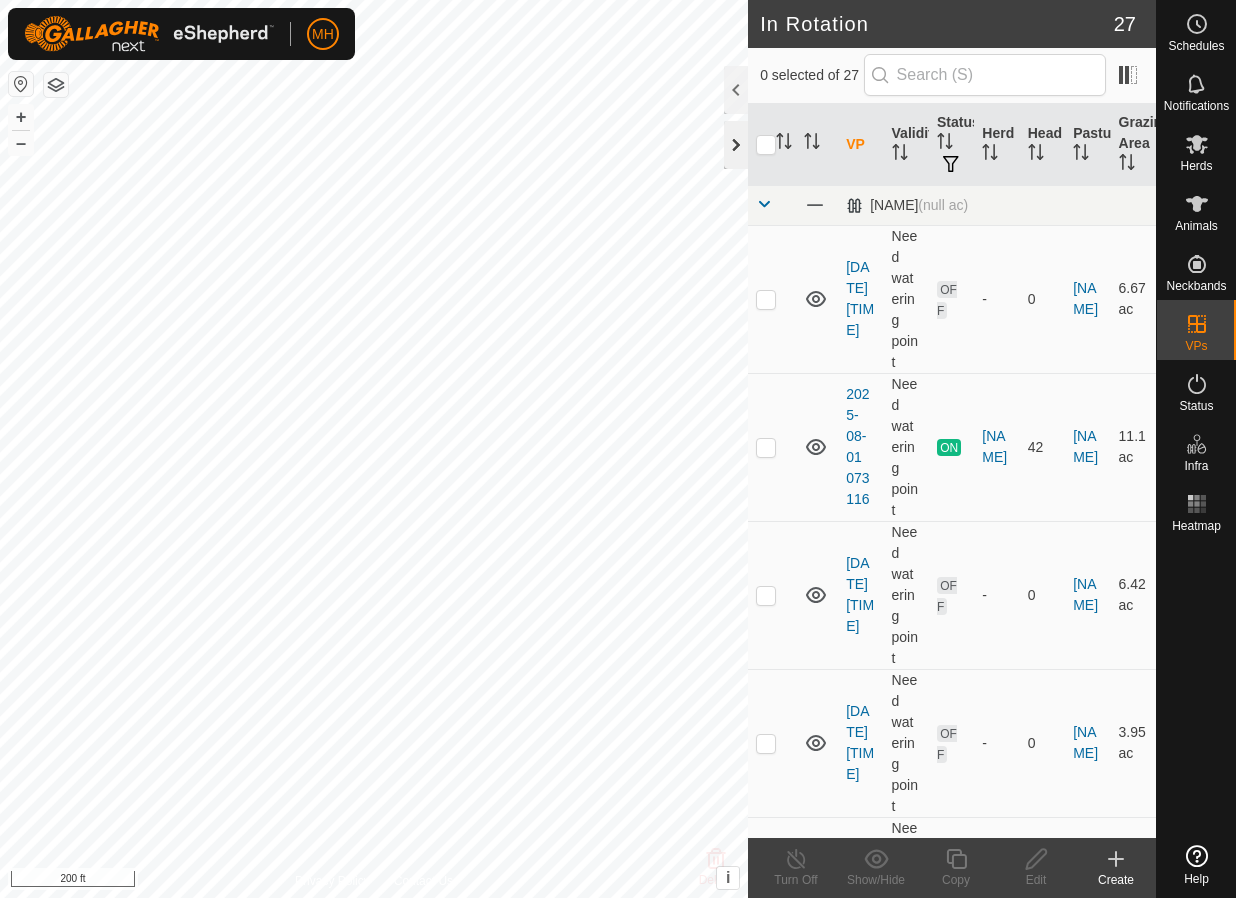 click 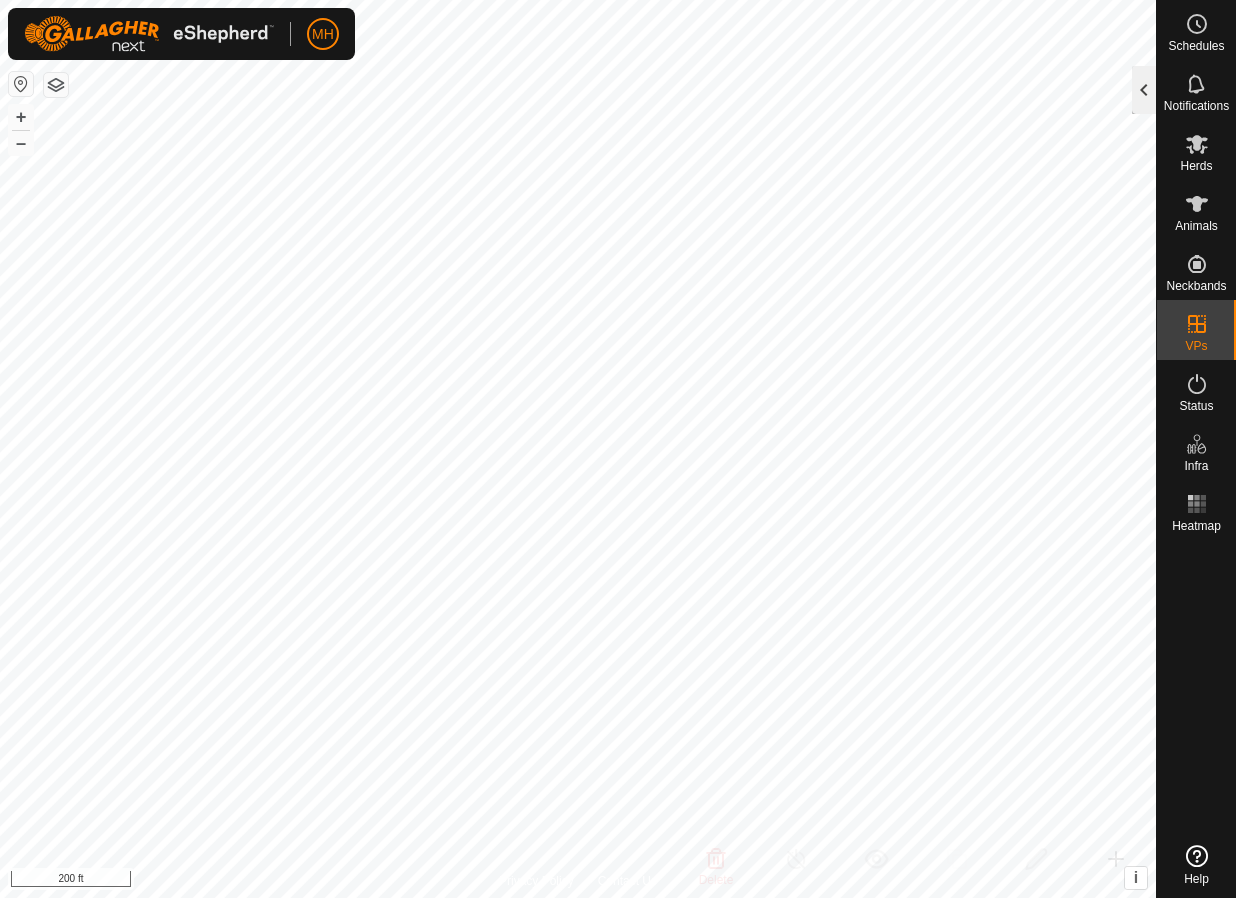 click 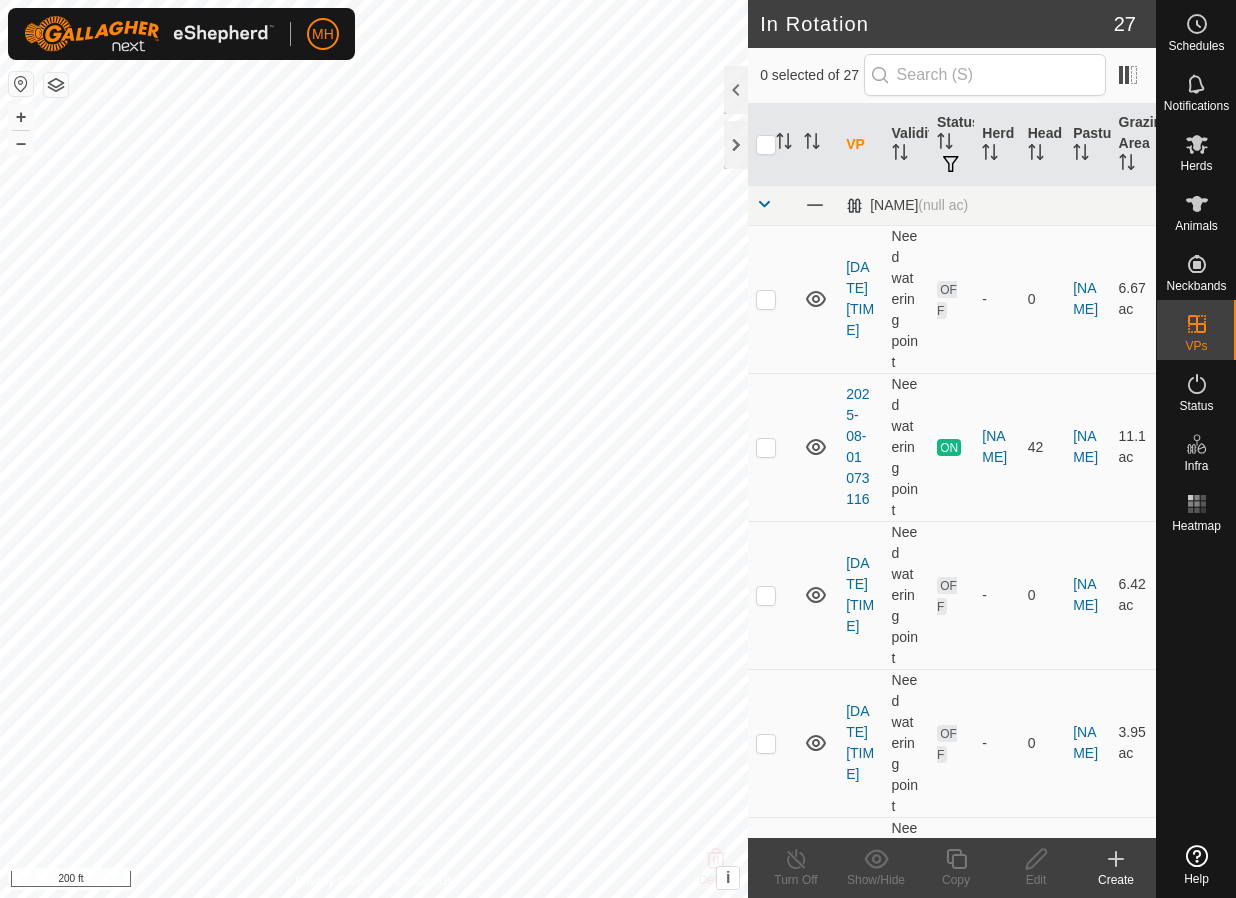 click 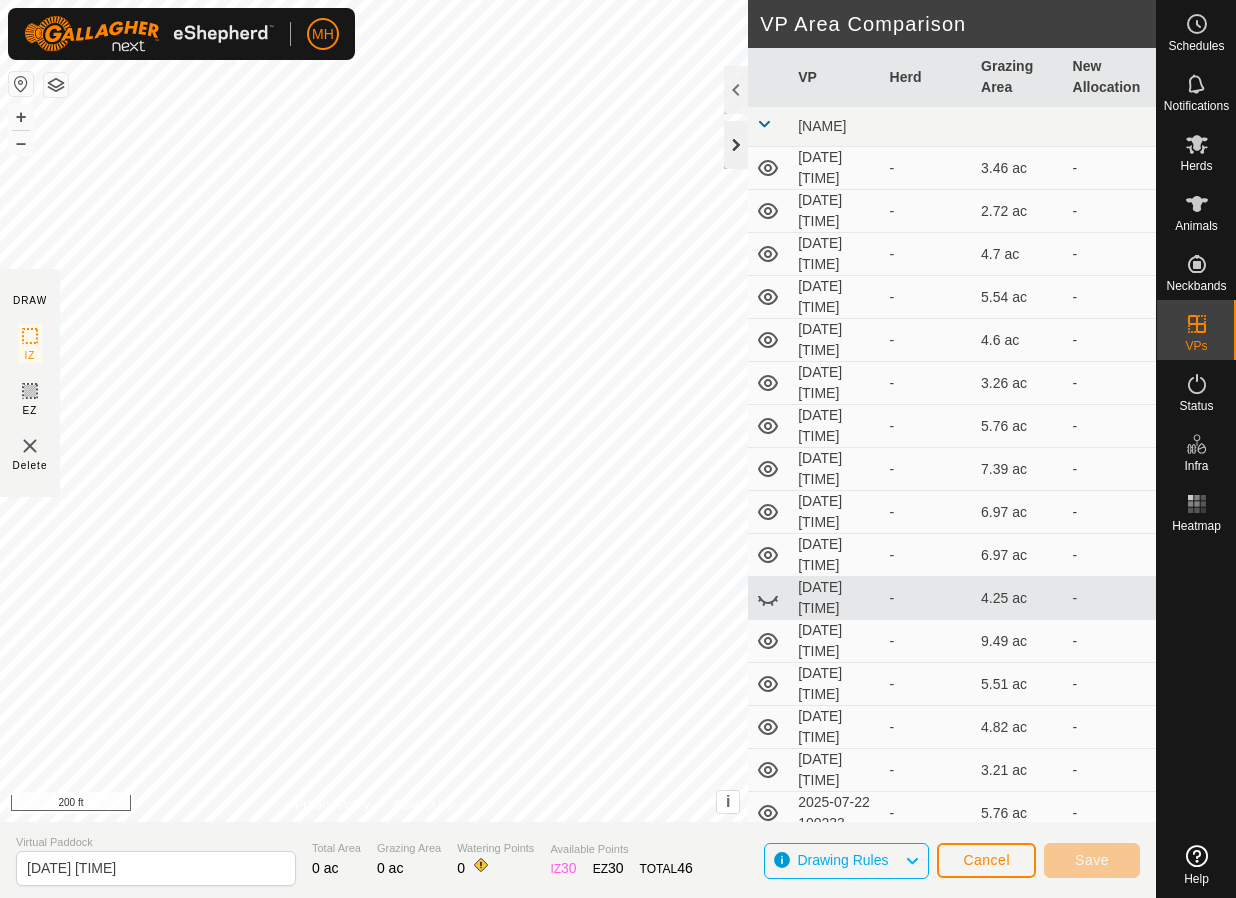 click 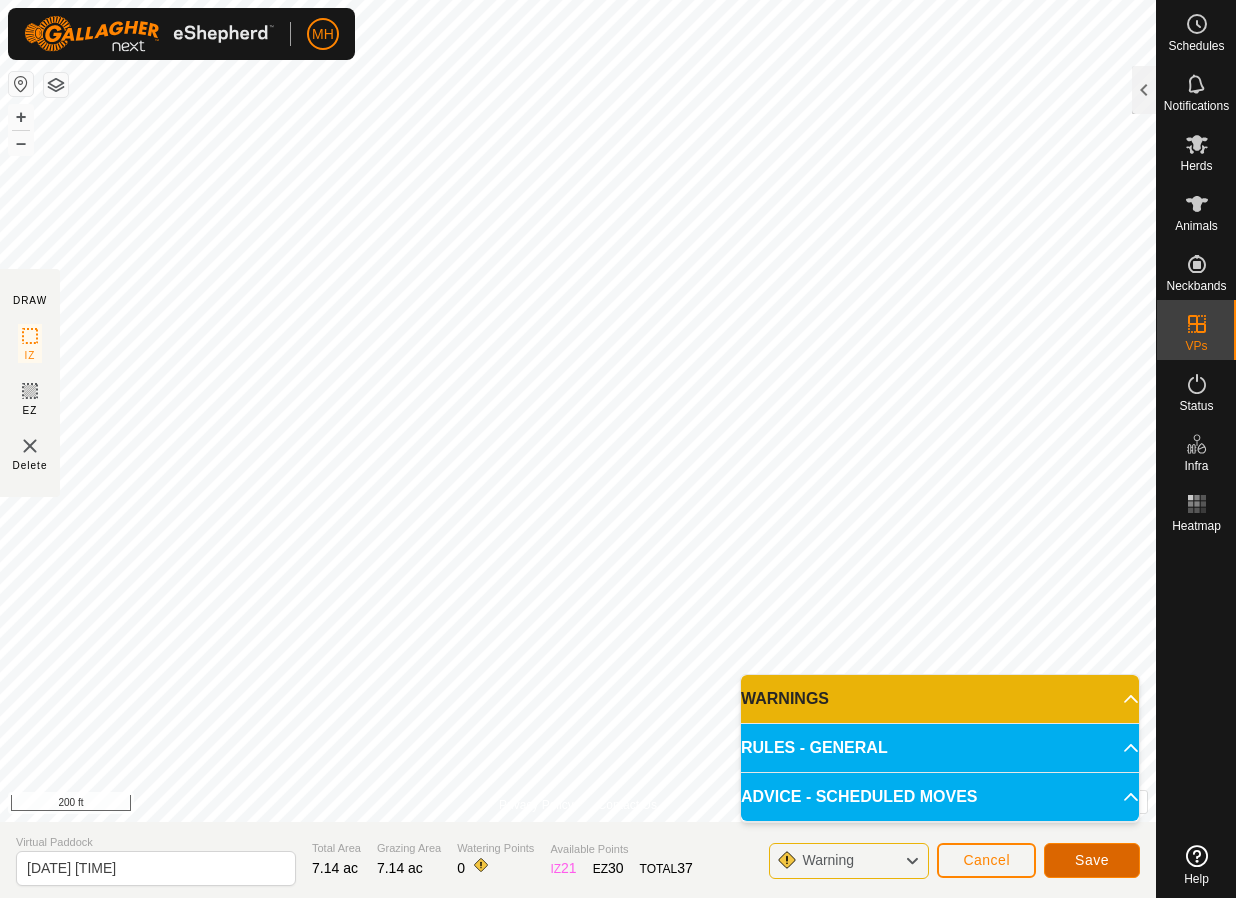 click on "Save" 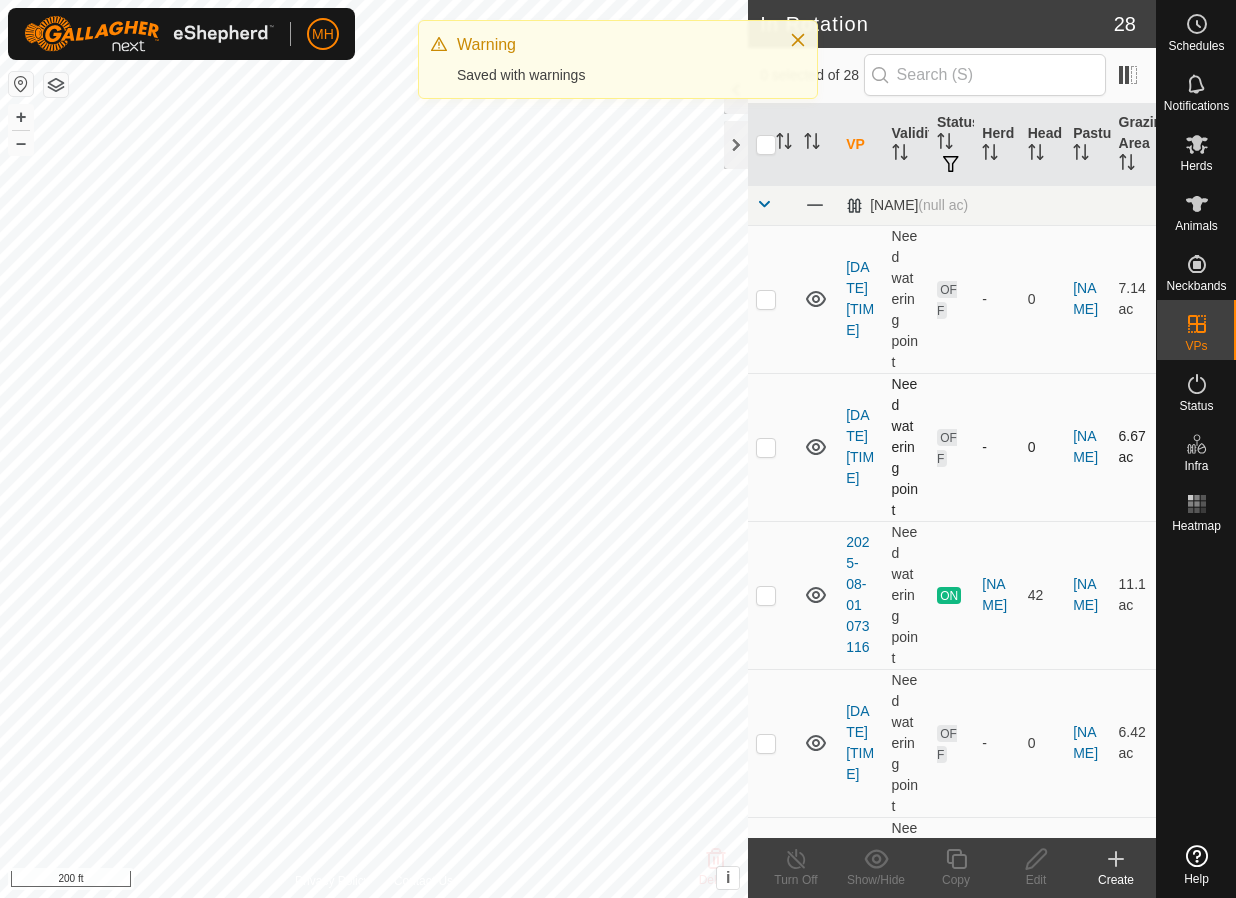 click on "In Rotation 28 0 selected of 28     VP   Validity   Status   Herd   Head   Pasture   Grazing Area   [NAME]   (null ac) [DATE] [TIME]  Need watering point  OFF  -   0   [NAME]   7.14 ac  [DATE] [TIME]  Need watering point  OFF  -   0   [NAME]   6.67 ac  [DATE] [TIME]  Need watering point  ON  [NAME]   42   [NAME]   11.1 ac  [DATE] [TIME]  Need watering point  OFF  -   0   [NAME]   6.42 ac  [DATE] [TIME]  Need watering point  OFF  -   0   [NAME]   3.95 ac  [DATE] [TIME]  Need watering point  OFF  -   0   [NAME]   4.67 ac  [DATE] [TIME]  Need watering point  OFF  -   0   [NAME]   11.1 ac  [DATE] [TIME]  Need watering point  OFF  -   0   [NAME]   8.57 ac  [DATE] [TIME]  Need watering point  OFF  -   0   [NAME]   6.89 ac  [DATE] [TIME]  Need watering point  OFF  -   0   [NAME]   8.08 ac  [DATE] [TIME]  Need watering point  OFF  -   0   [NAME]   4.74 ac  [DATE] [TIME]  Valid  OFF  -   0   [NAME]  +" 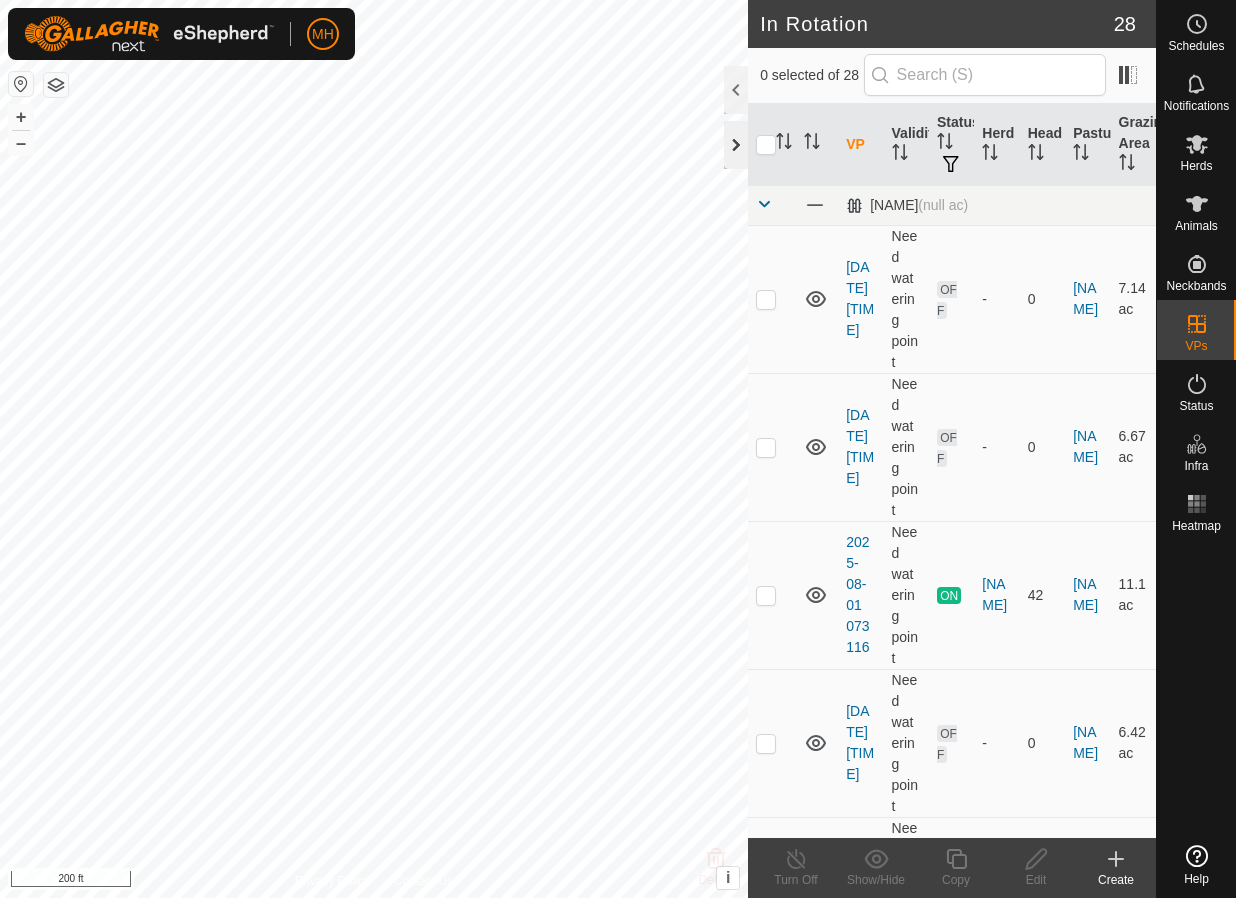 click 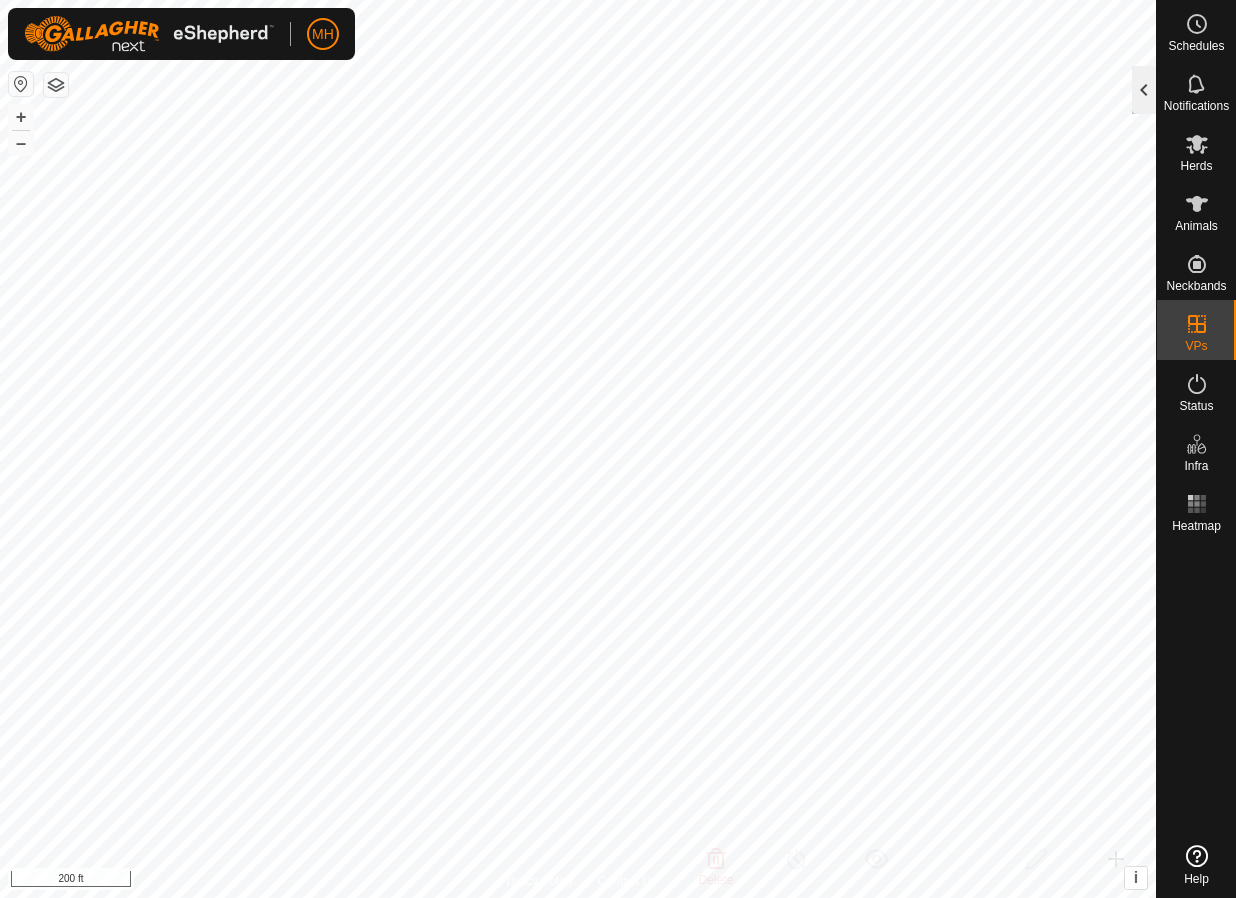 click 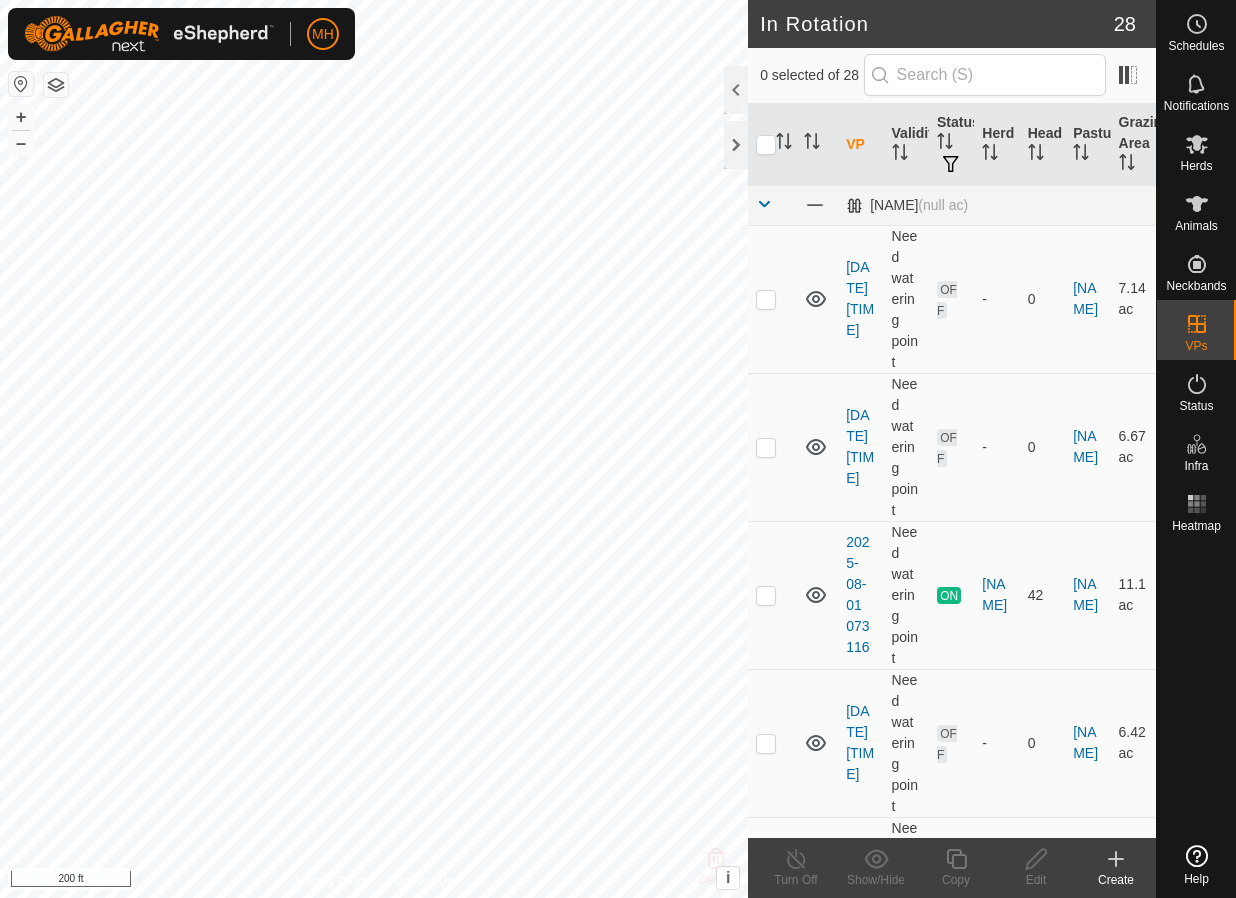 click on "Create" 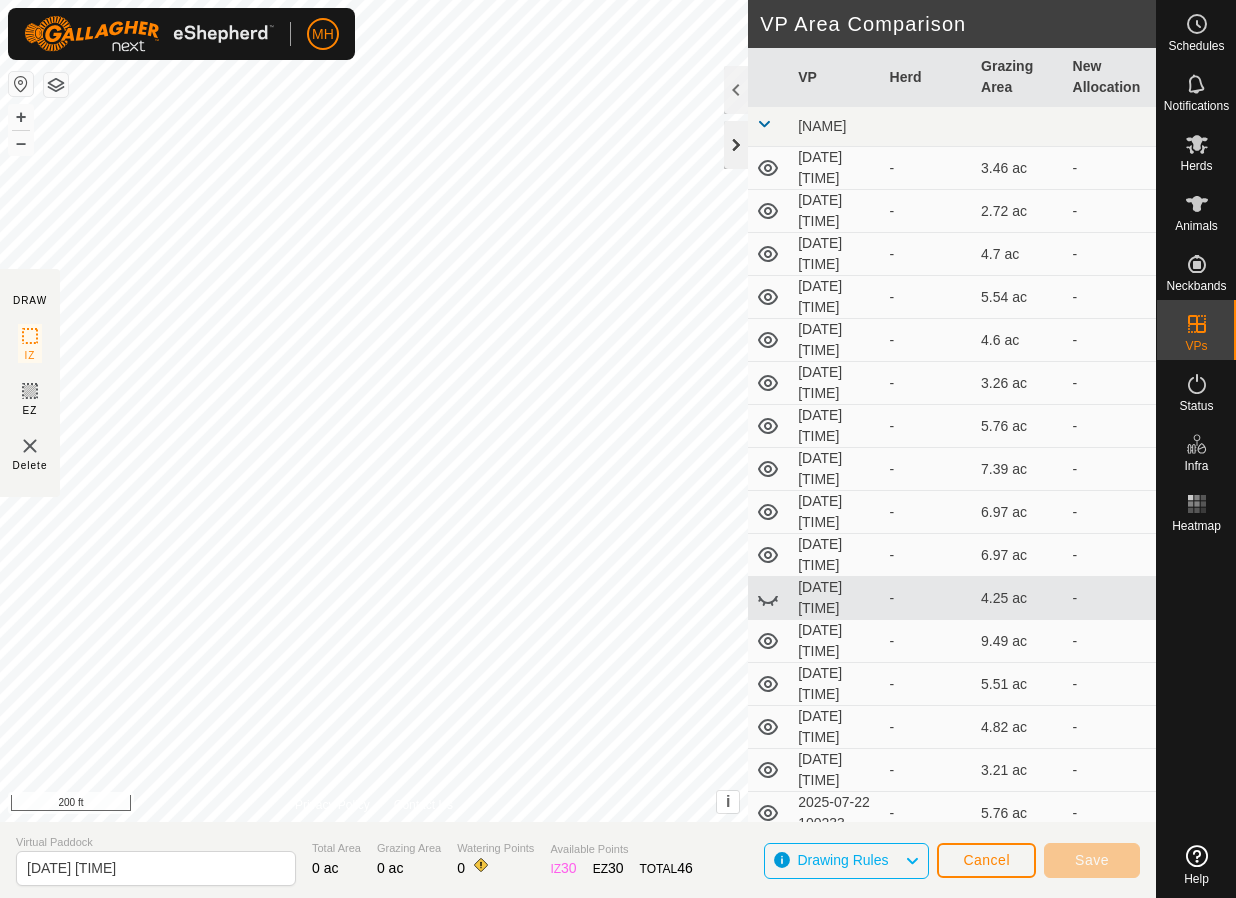 click 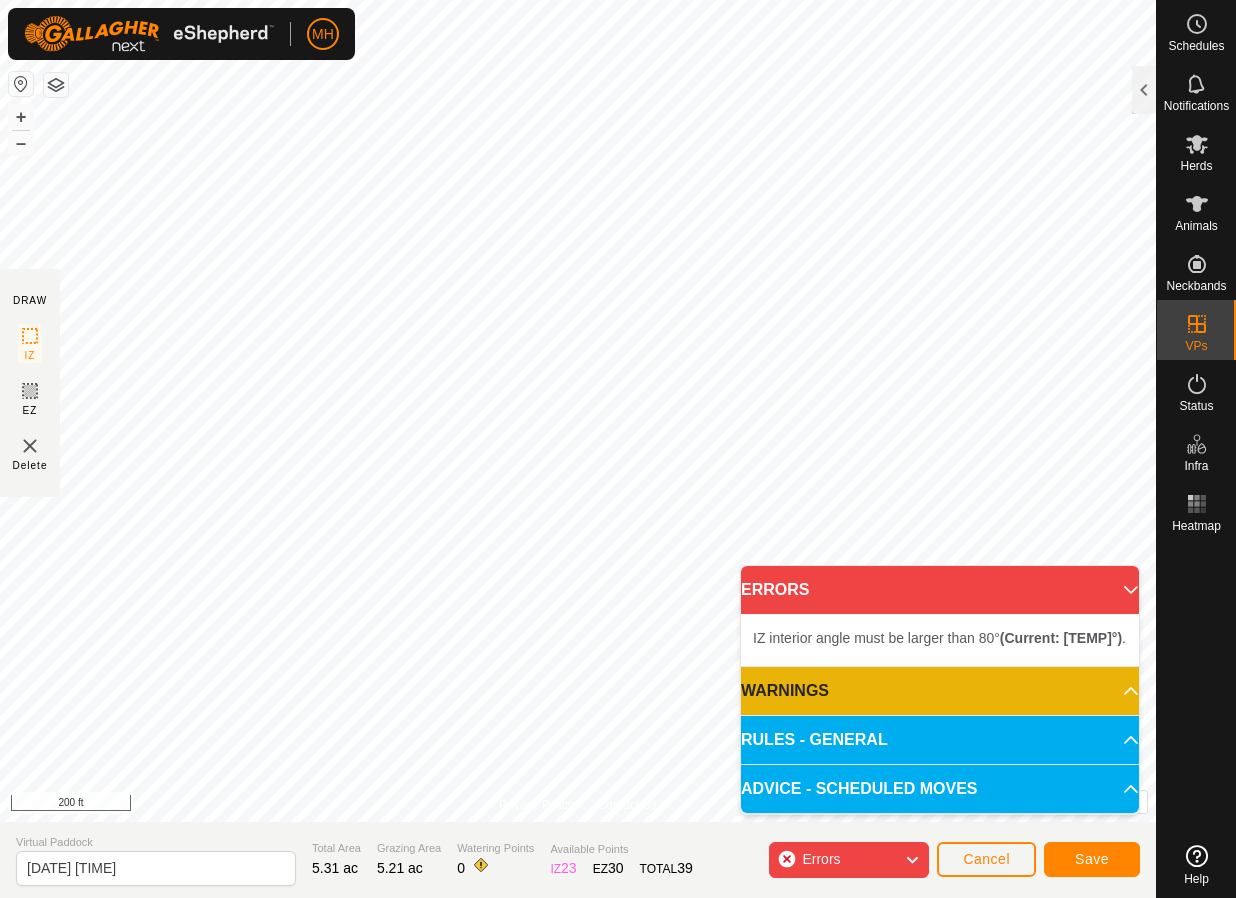 click on "ERRORS" at bounding box center (940, 590) 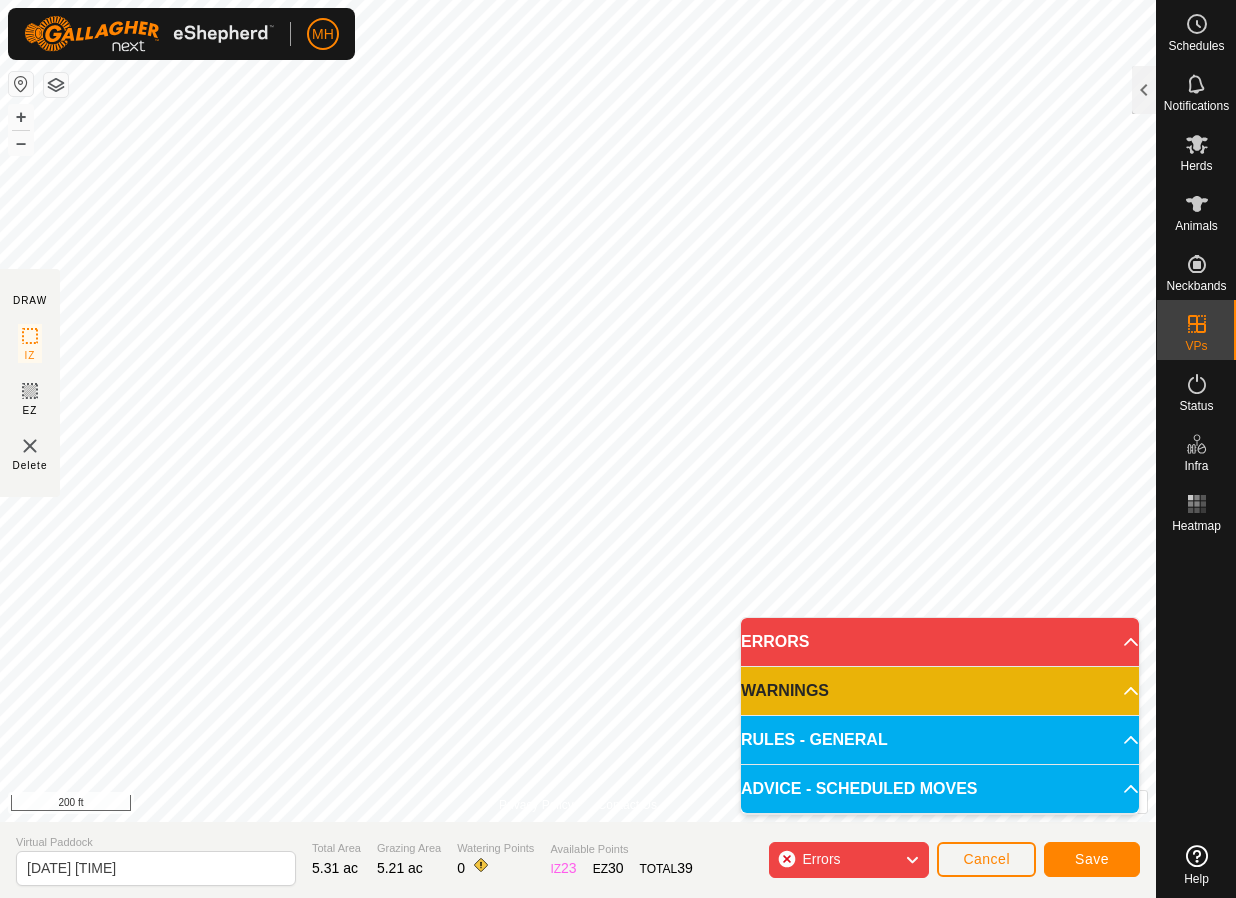 click on "Errors" 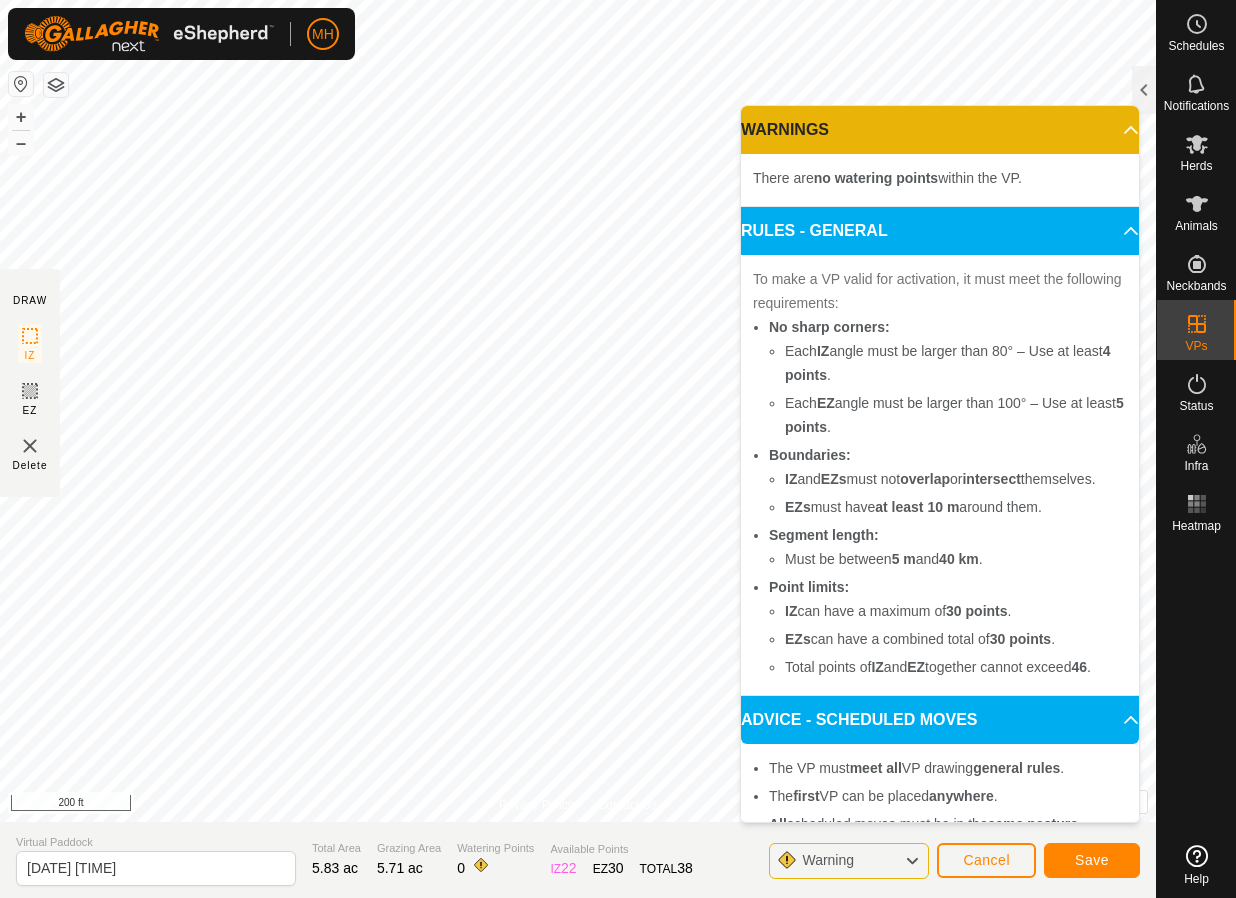 click on "WARNINGS" at bounding box center [940, 130] 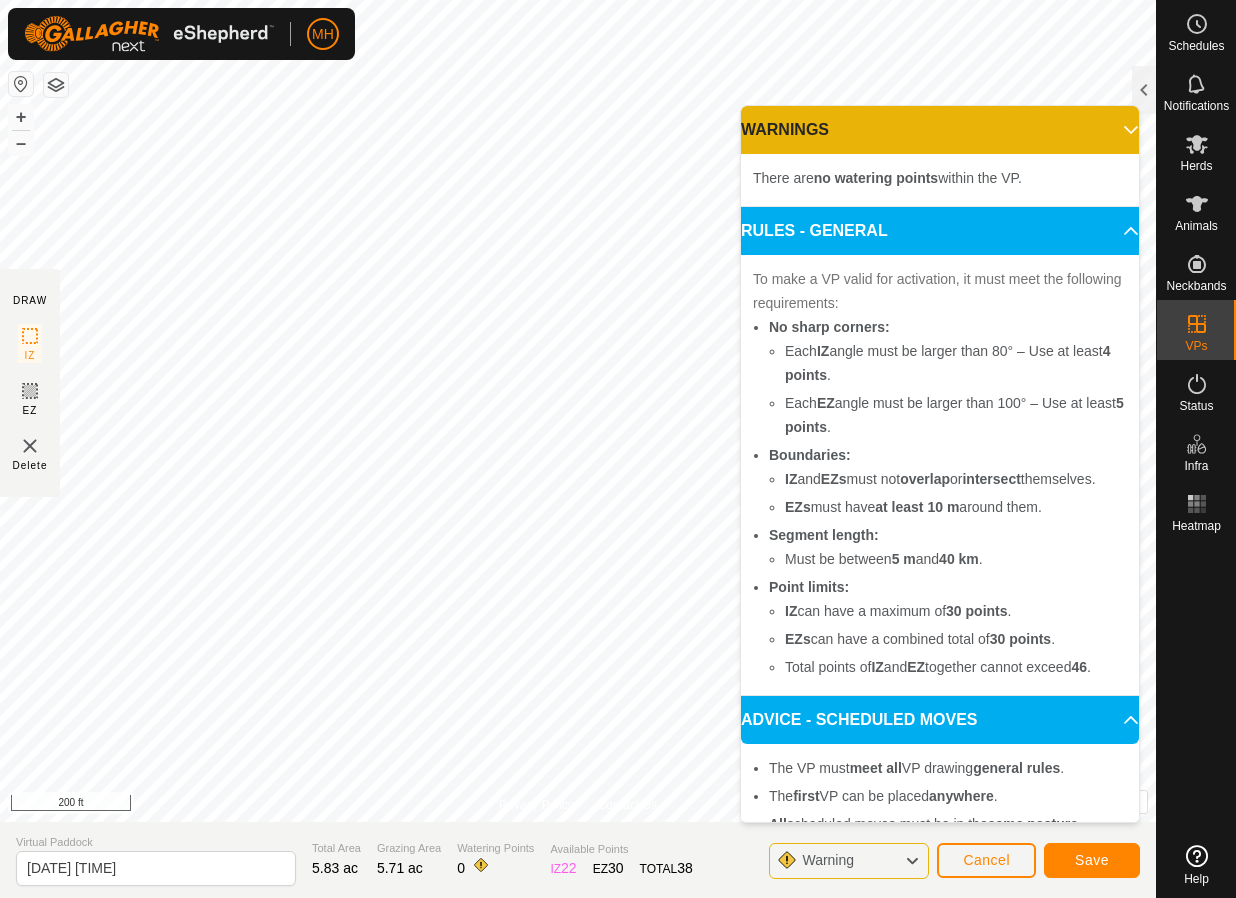 click on "WARNINGS" at bounding box center (940, 130) 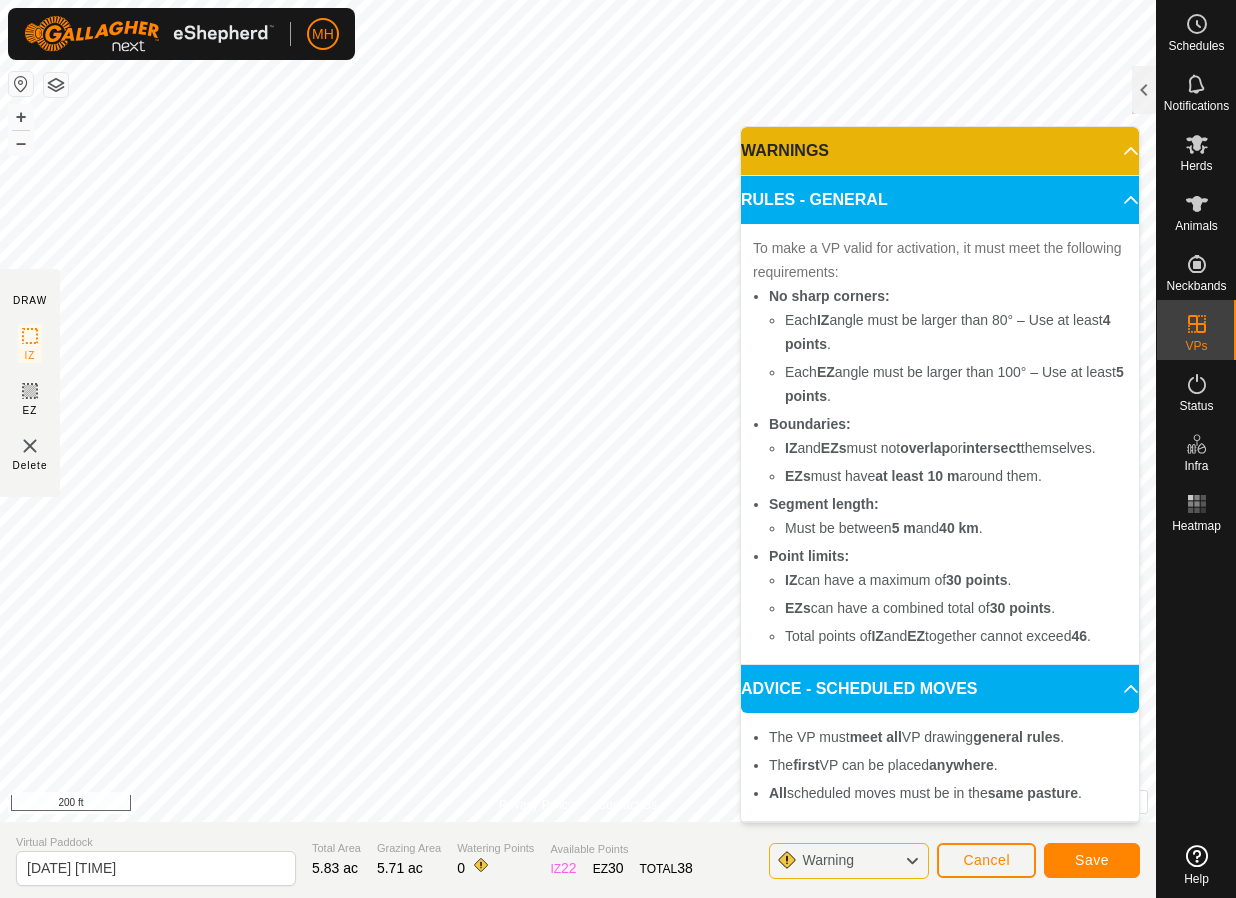 click on "Warning" 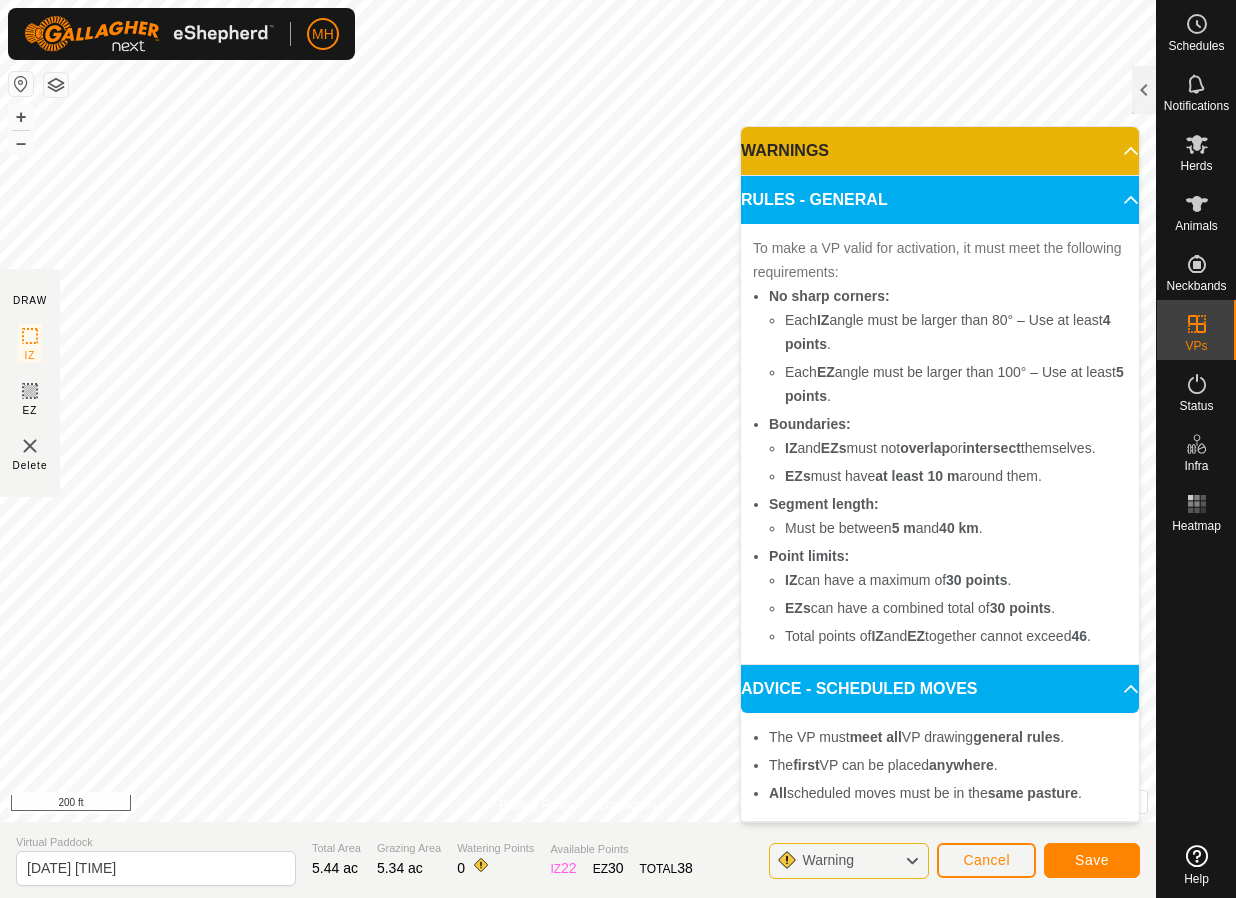 click on "Warning" 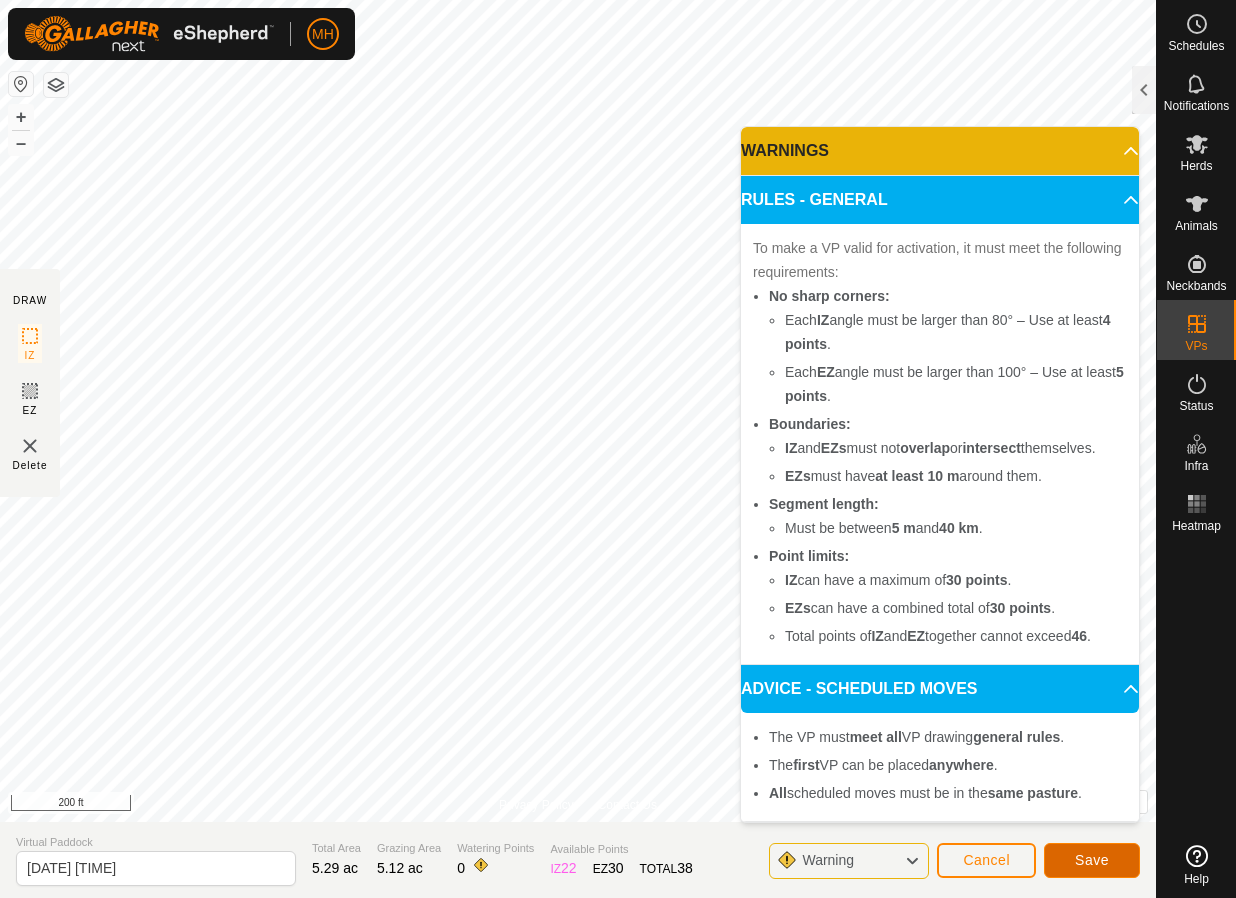 click on "Save" 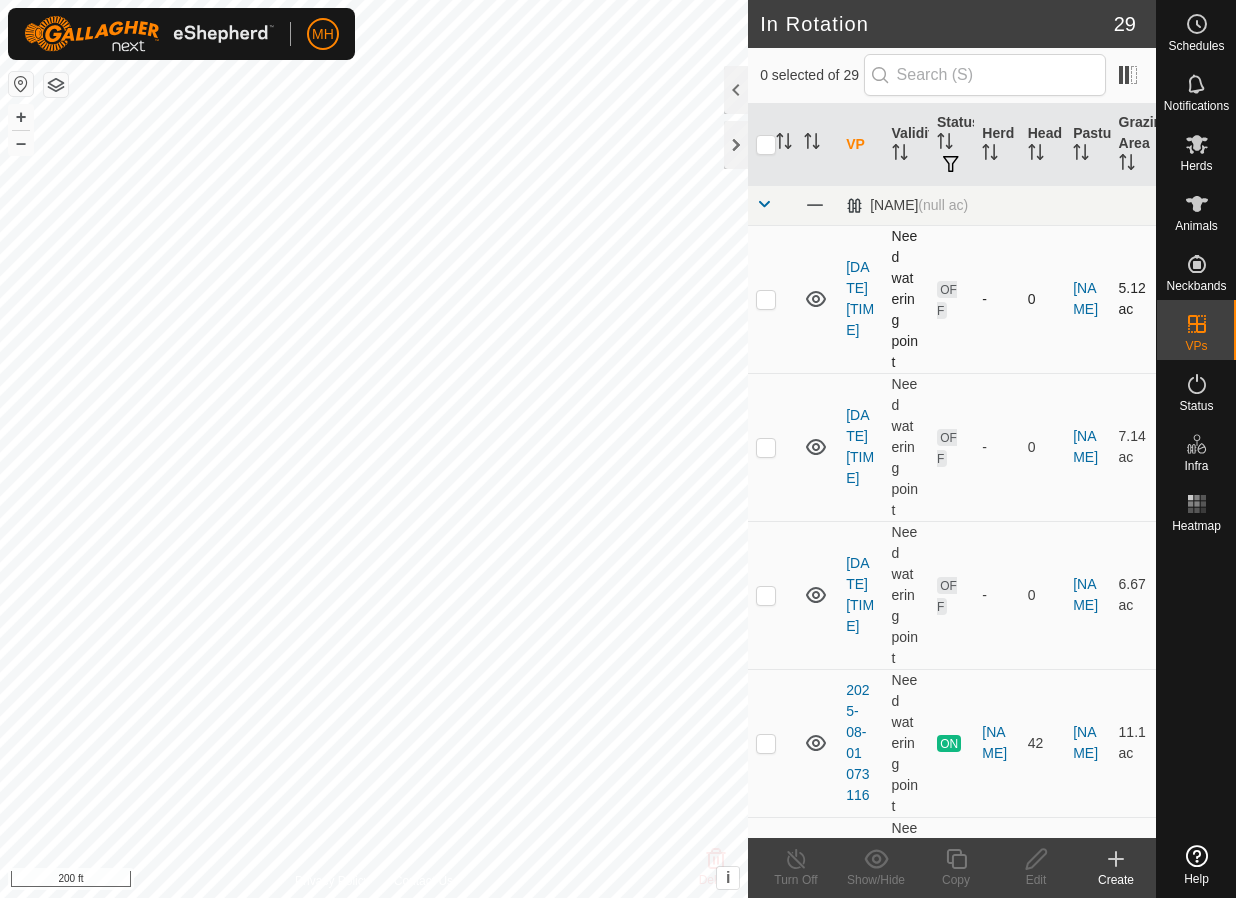 checkbox on "true" 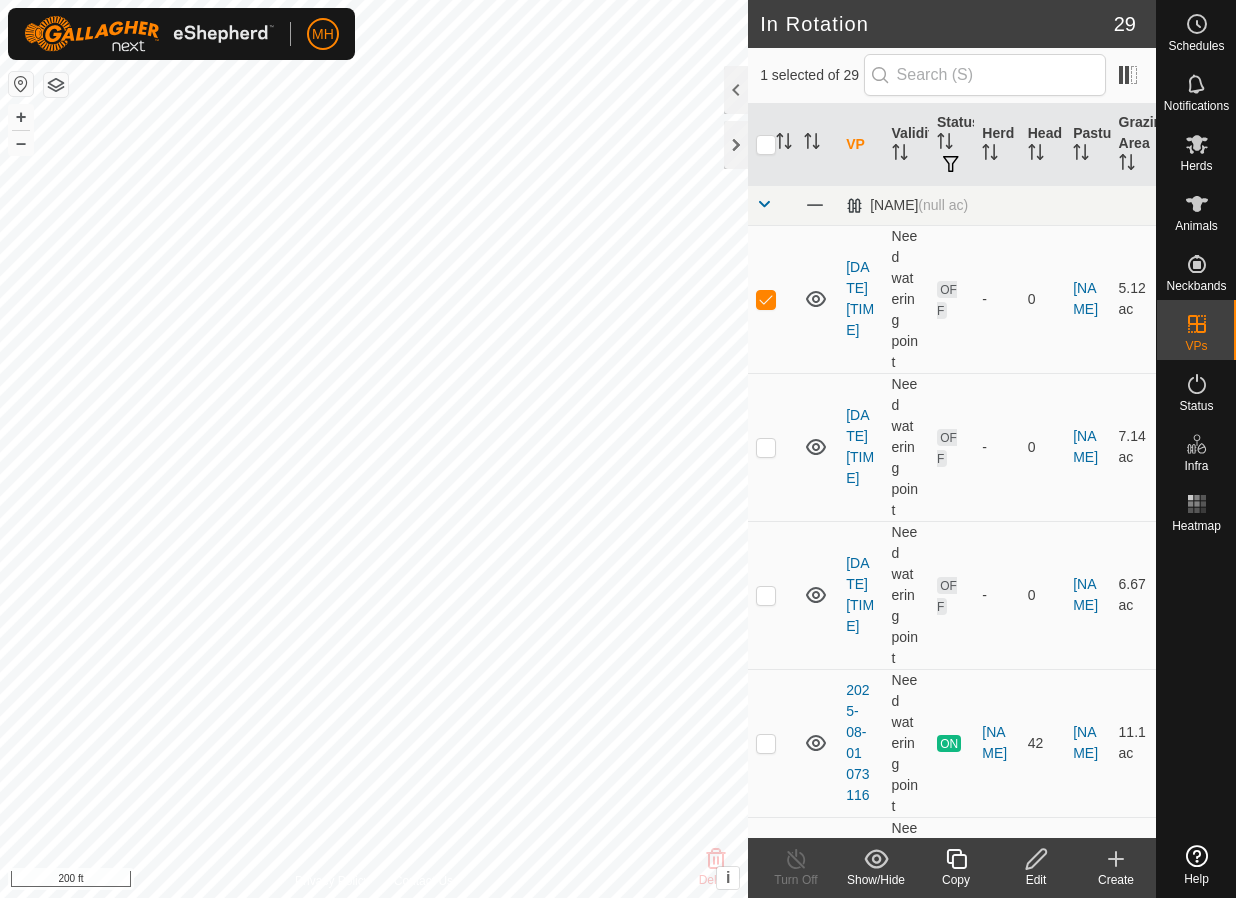 click 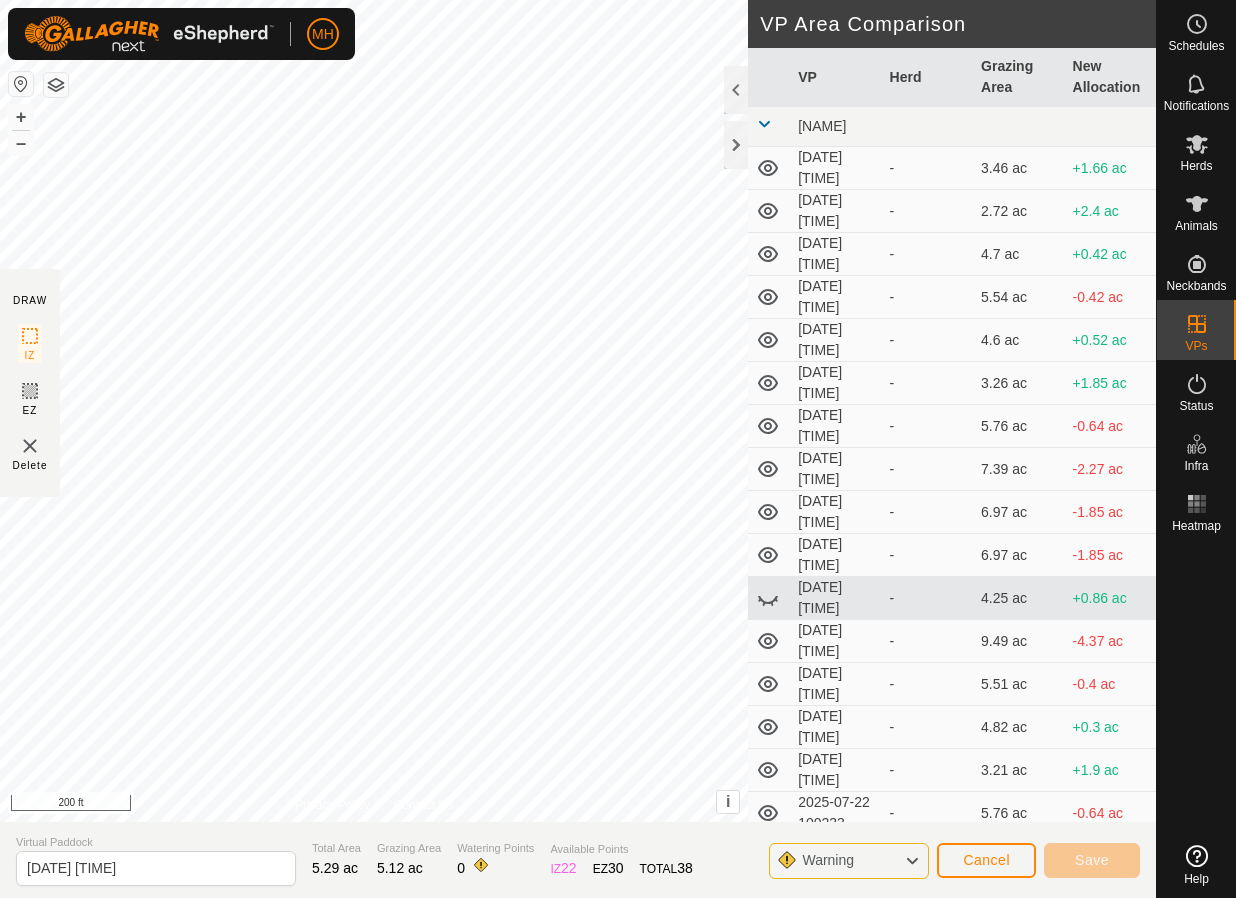 type on "2025-08-03 104933" 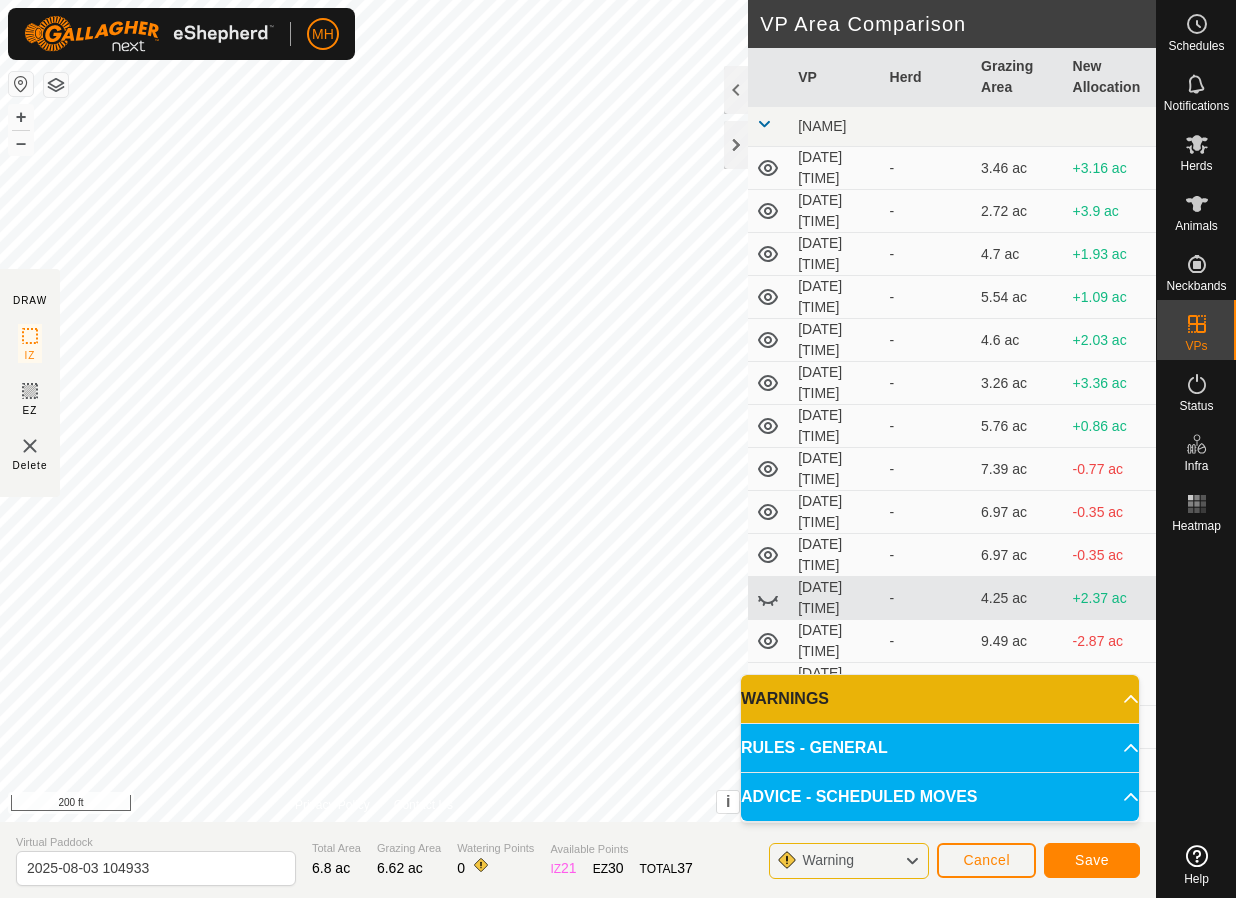 click on "Save" 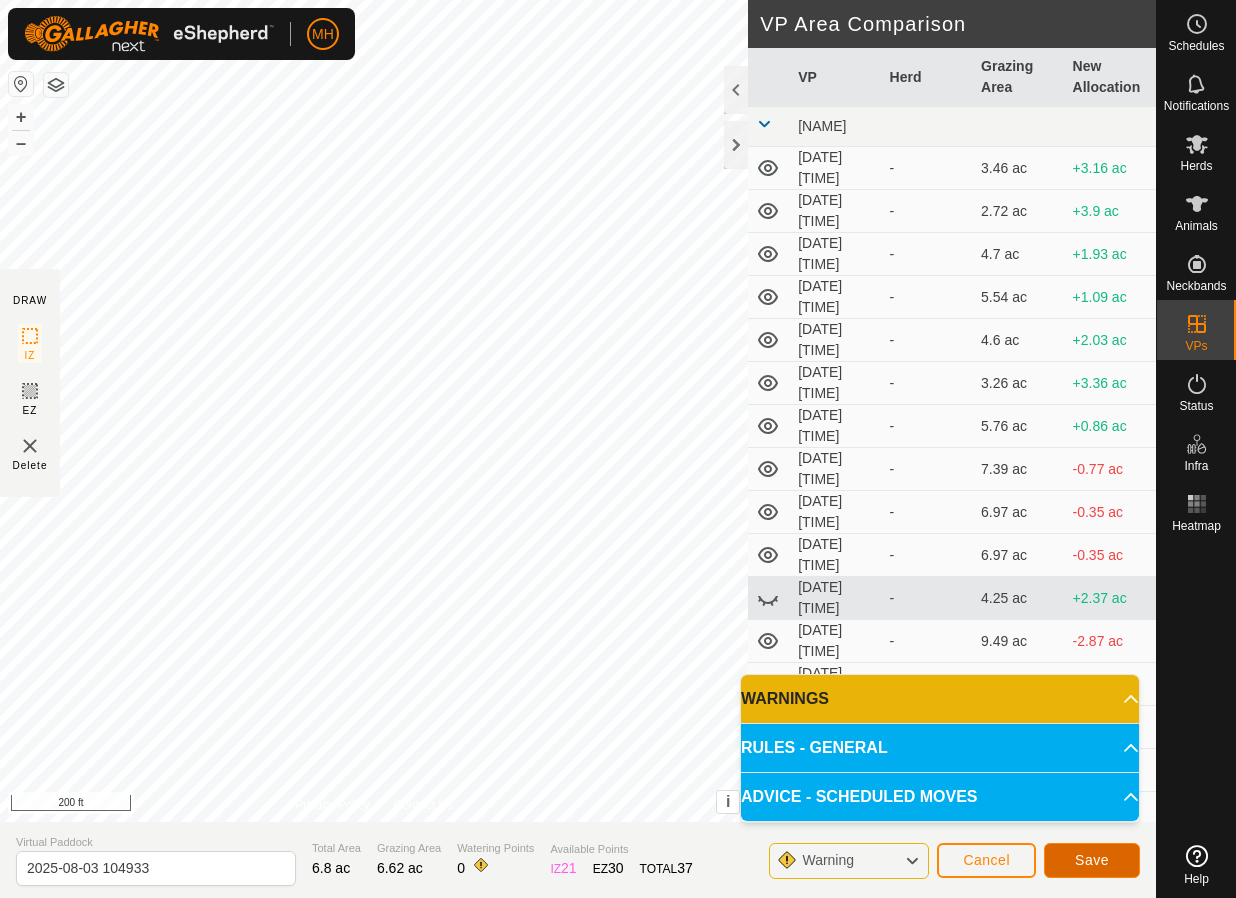 click on "Save" 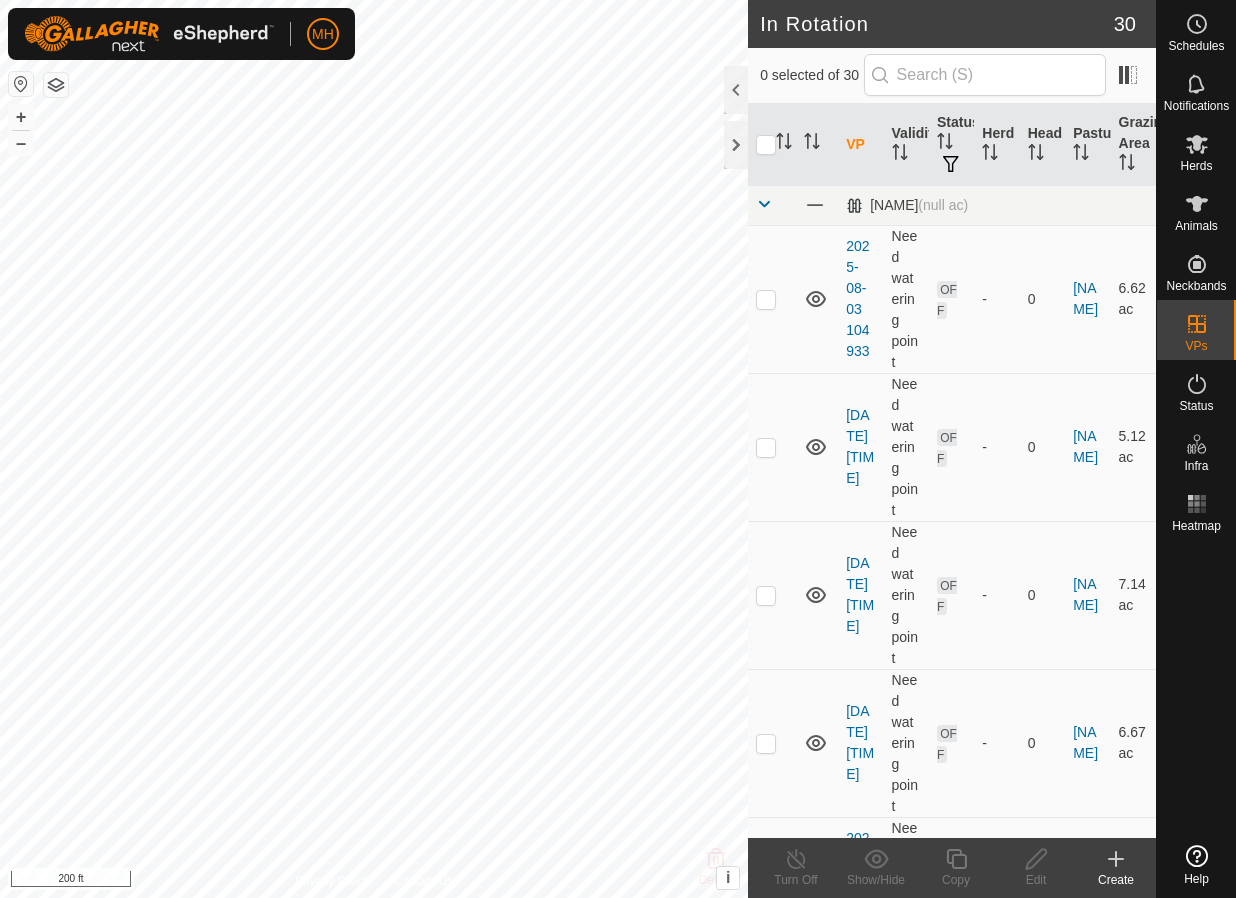checkbox on "true" 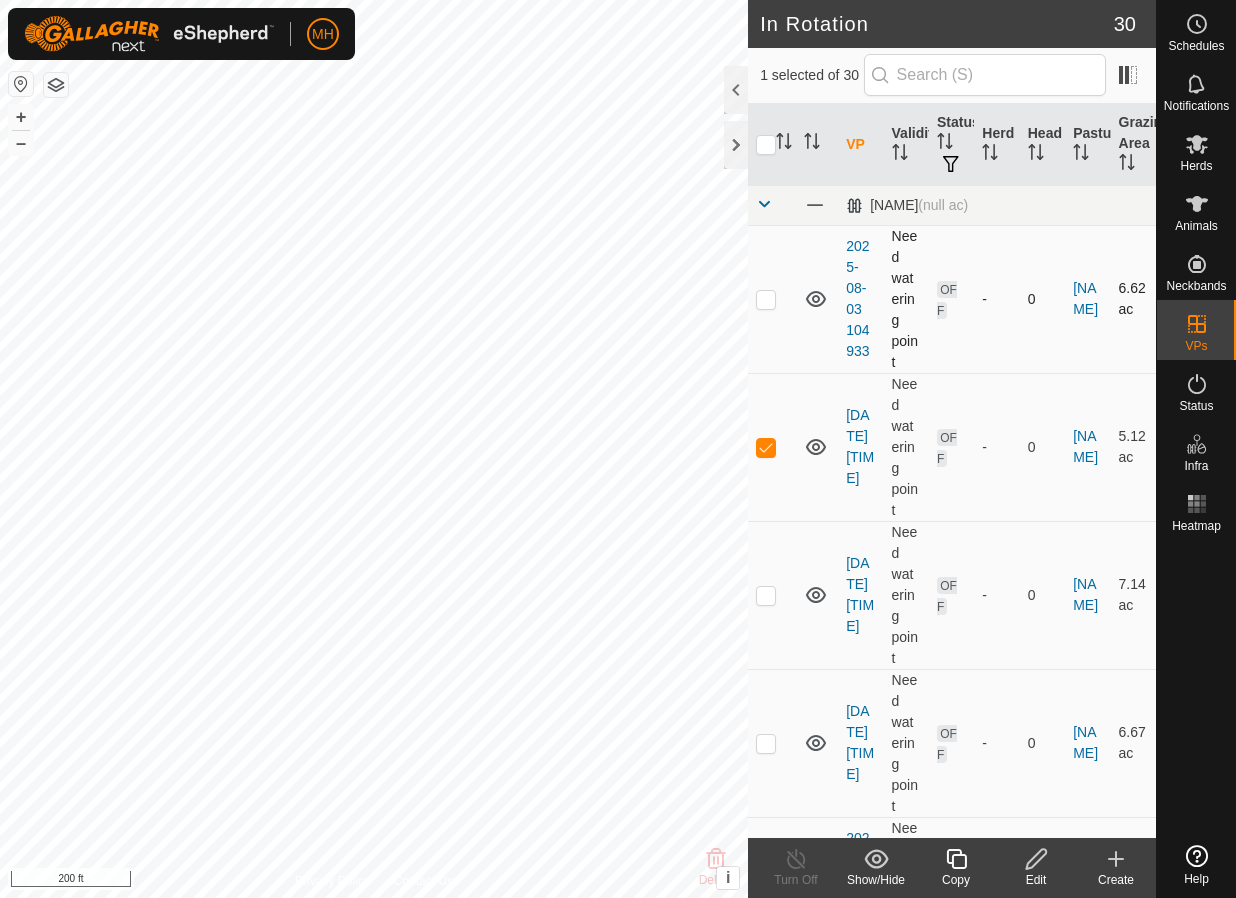 click at bounding box center [766, 299] 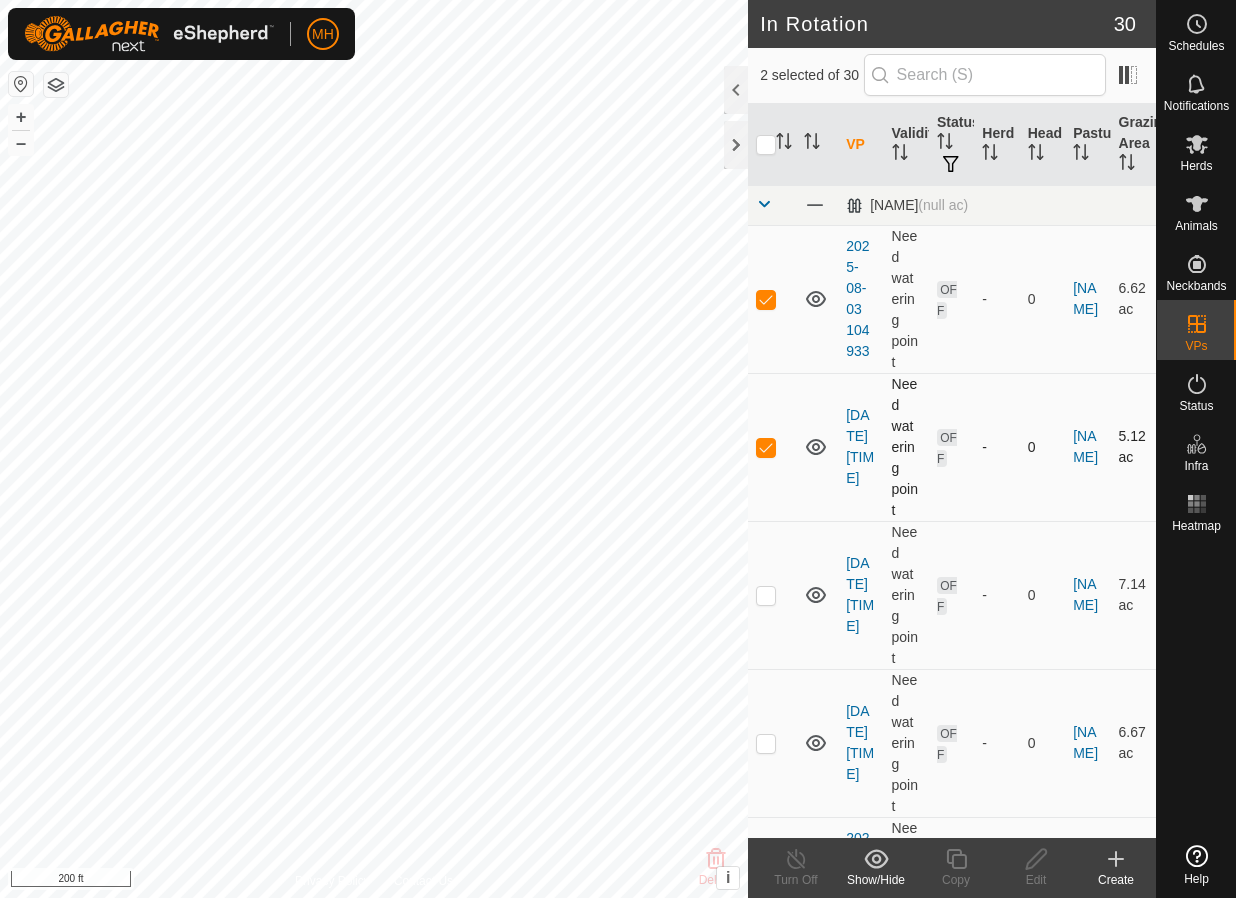click at bounding box center [766, 447] 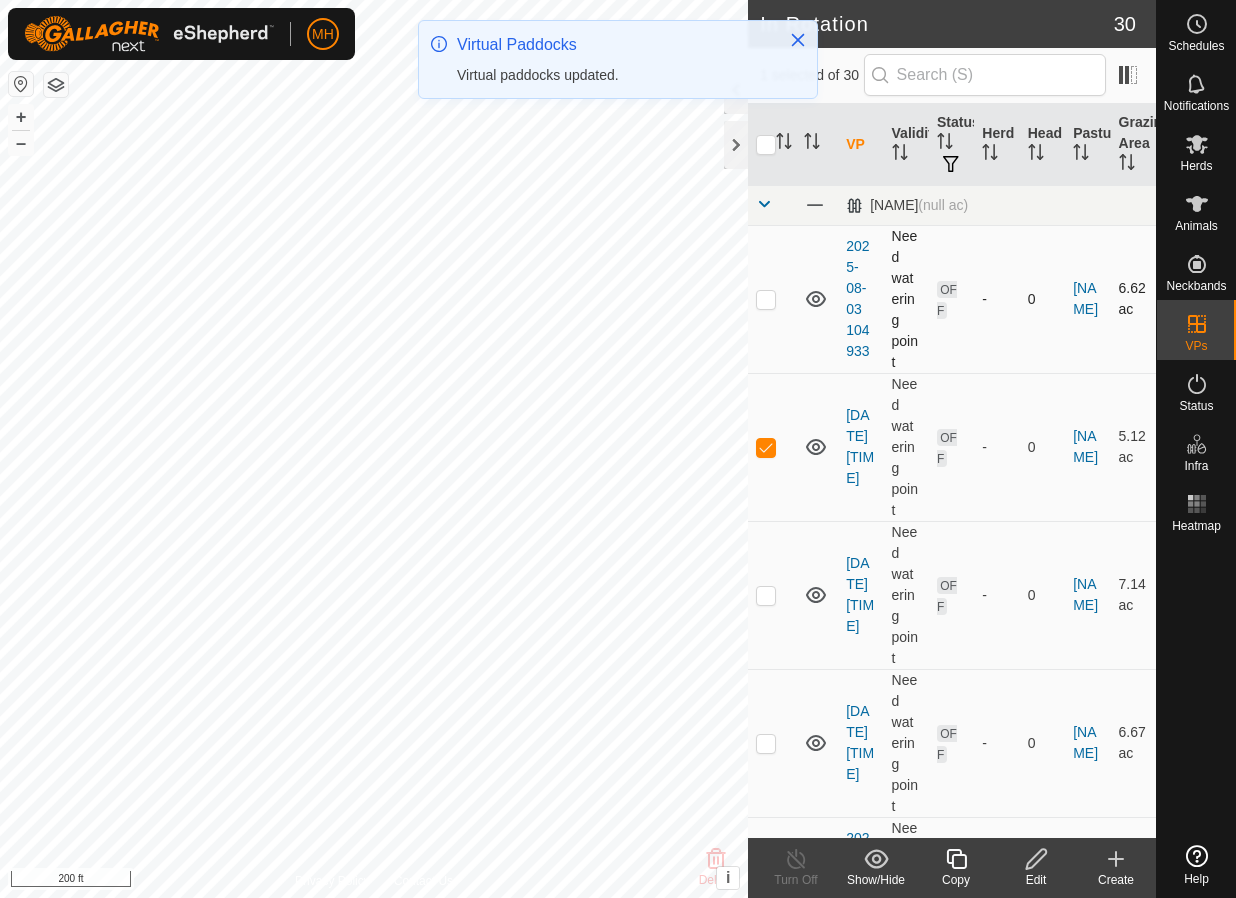 click at bounding box center [766, 299] 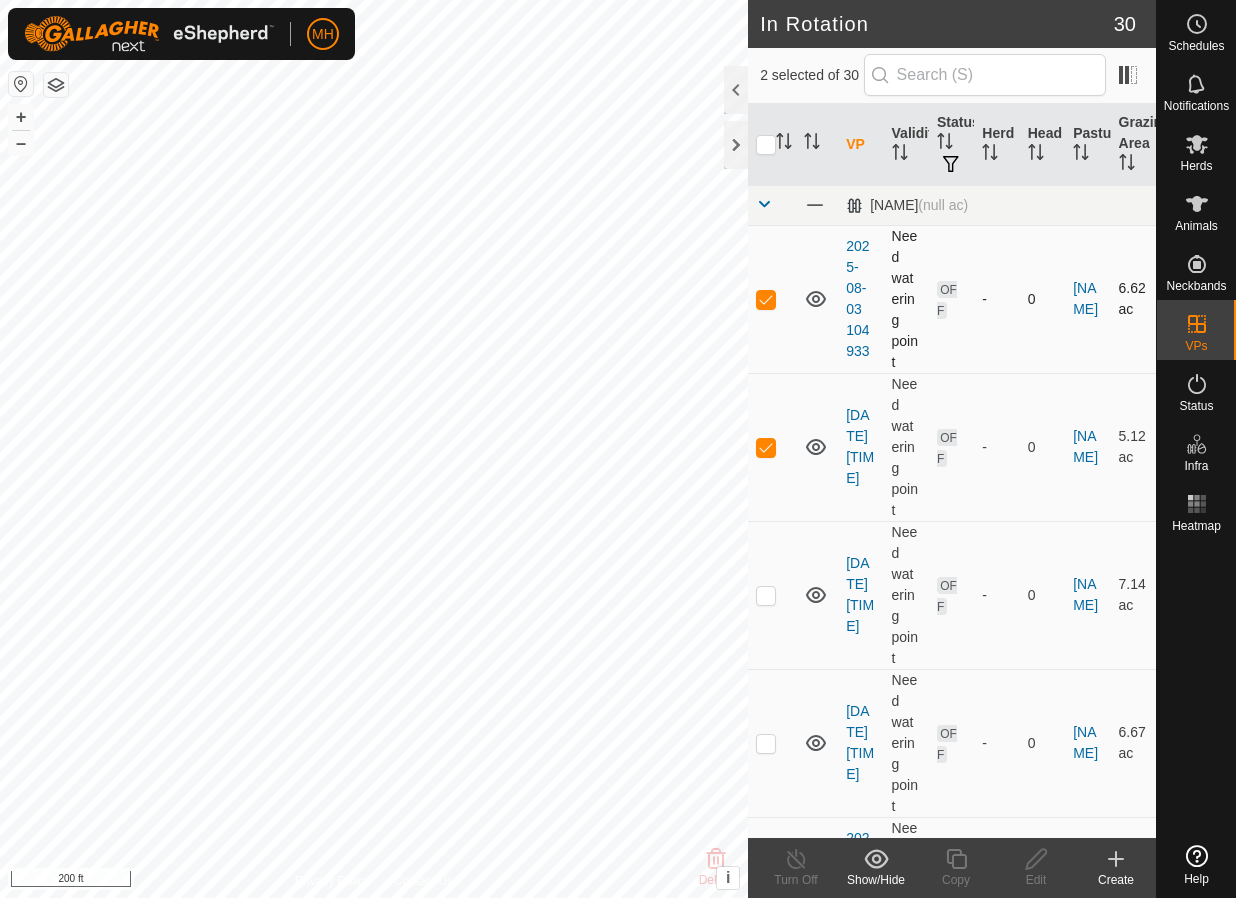 click at bounding box center (766, 299) 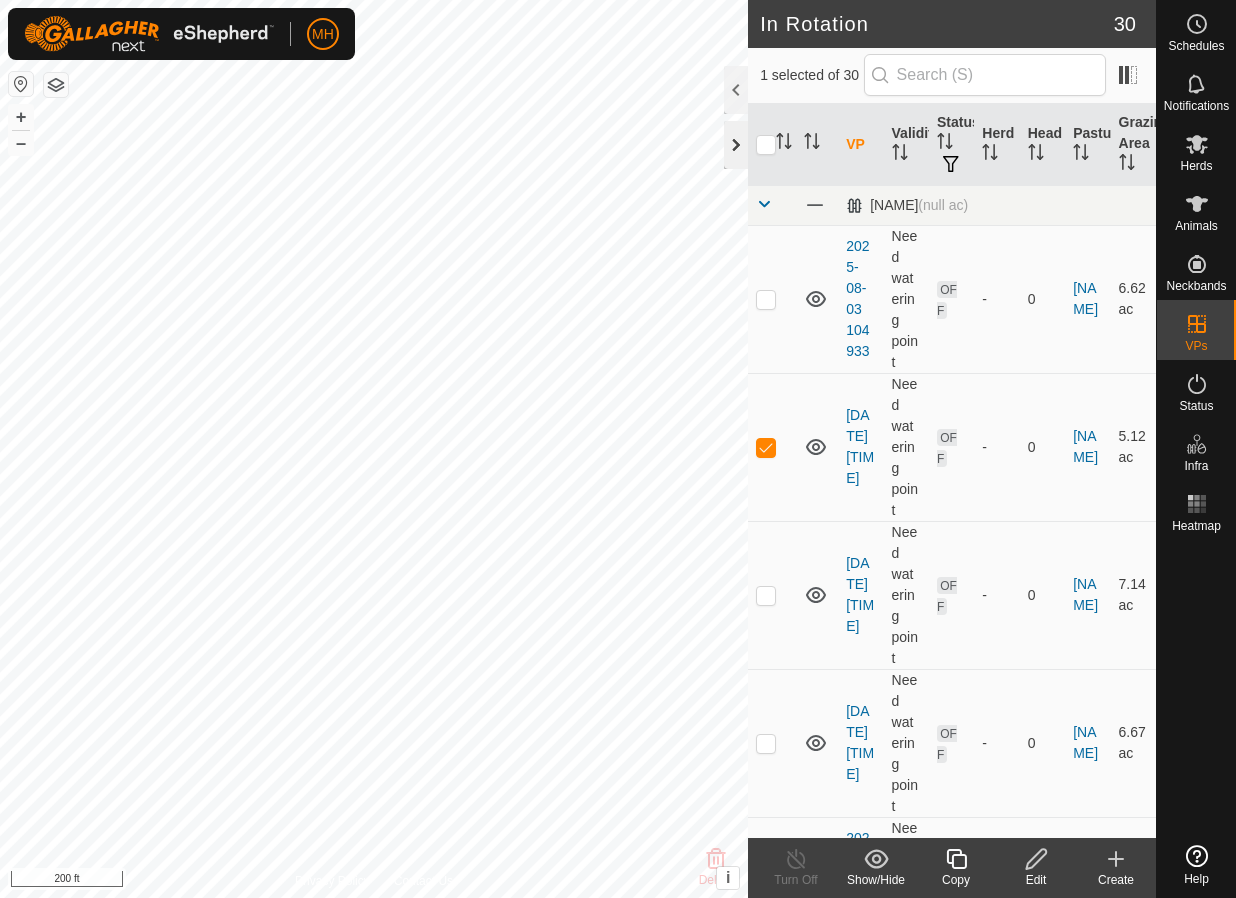click 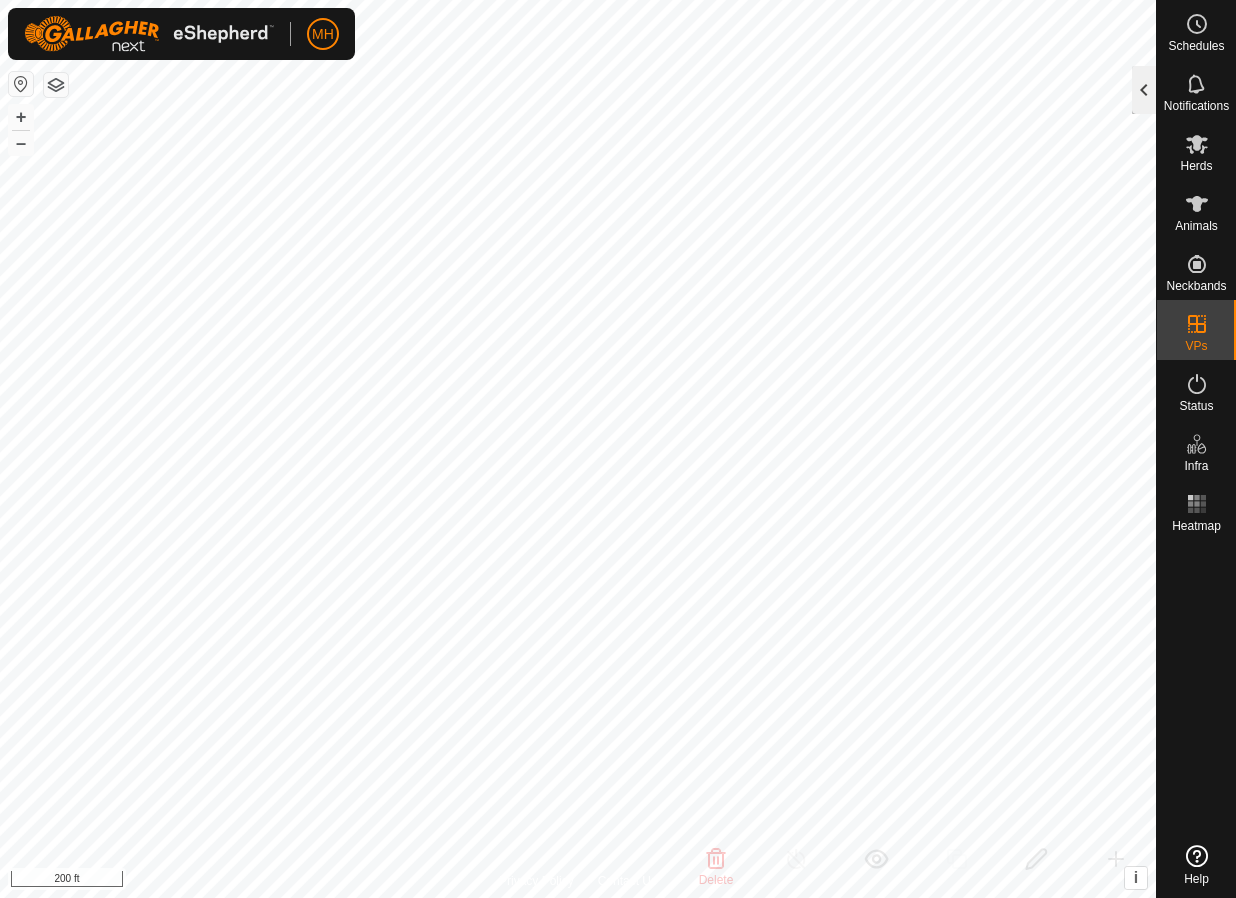 click 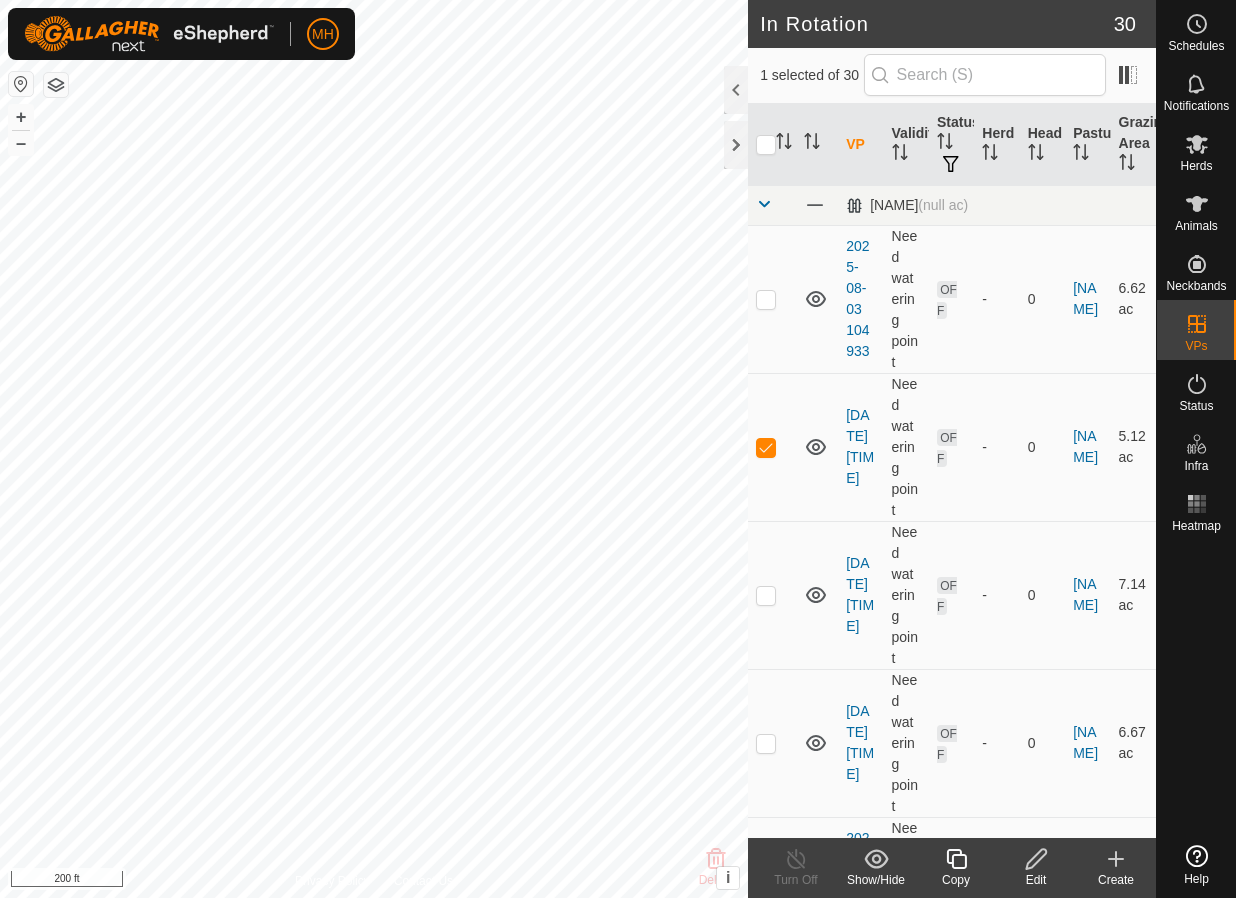 click 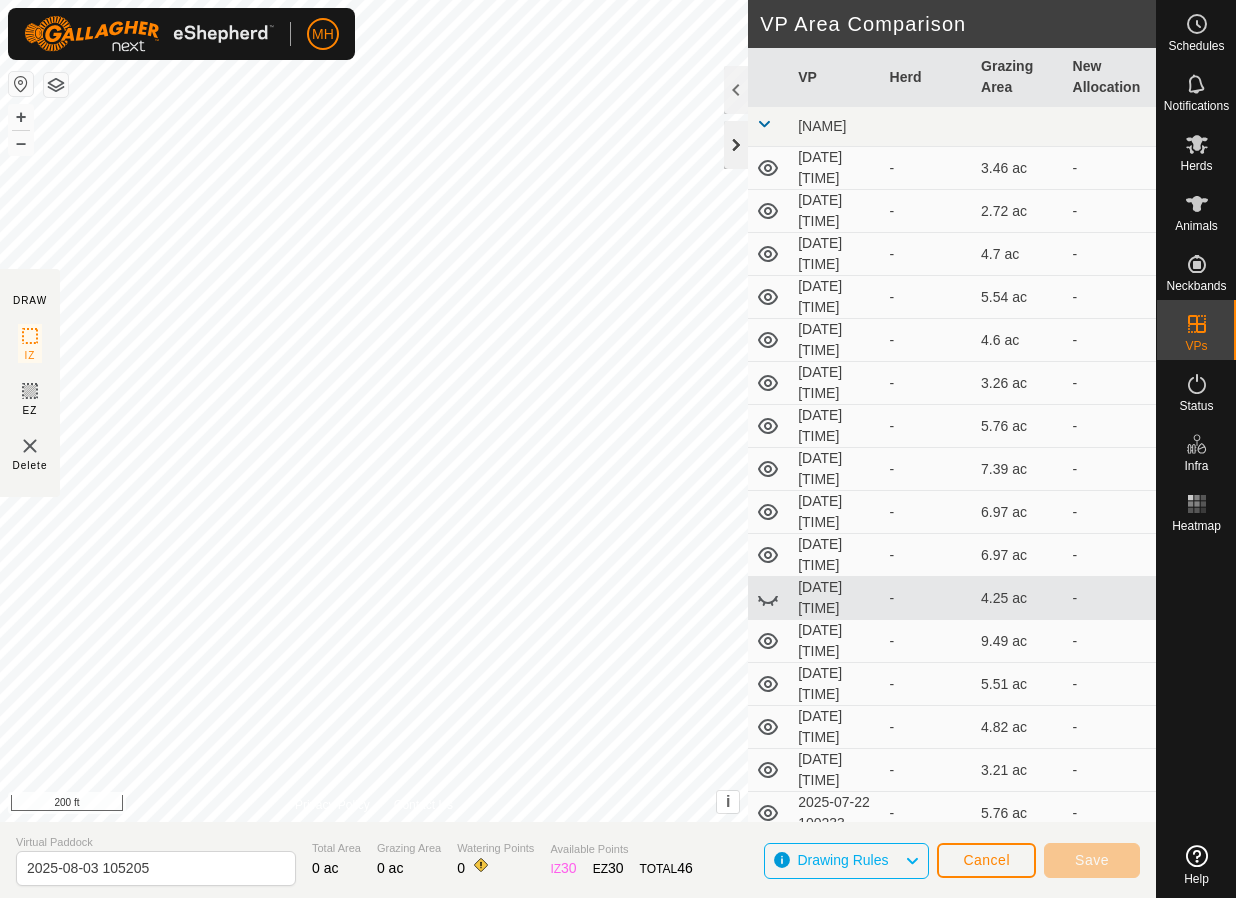 click 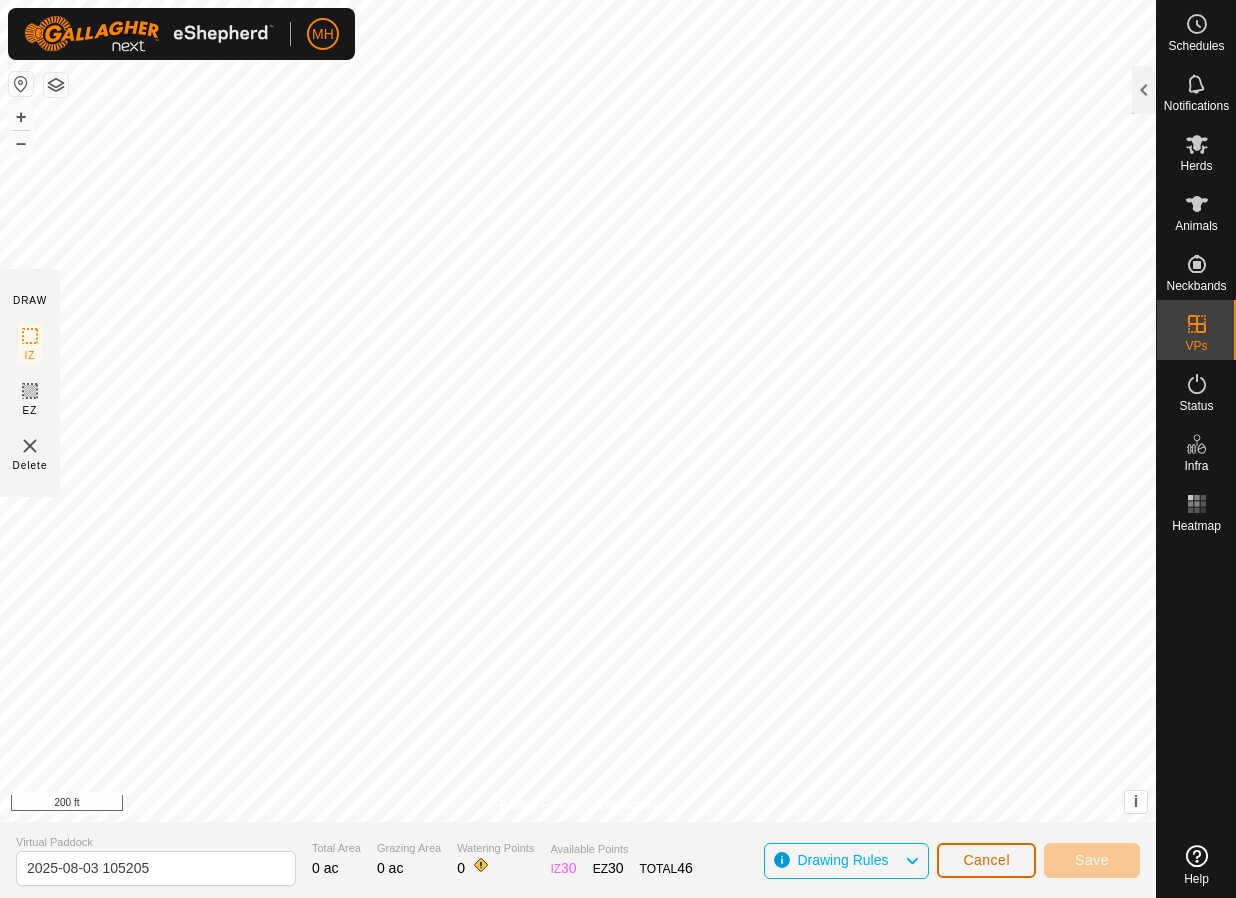 click on "Cancel" 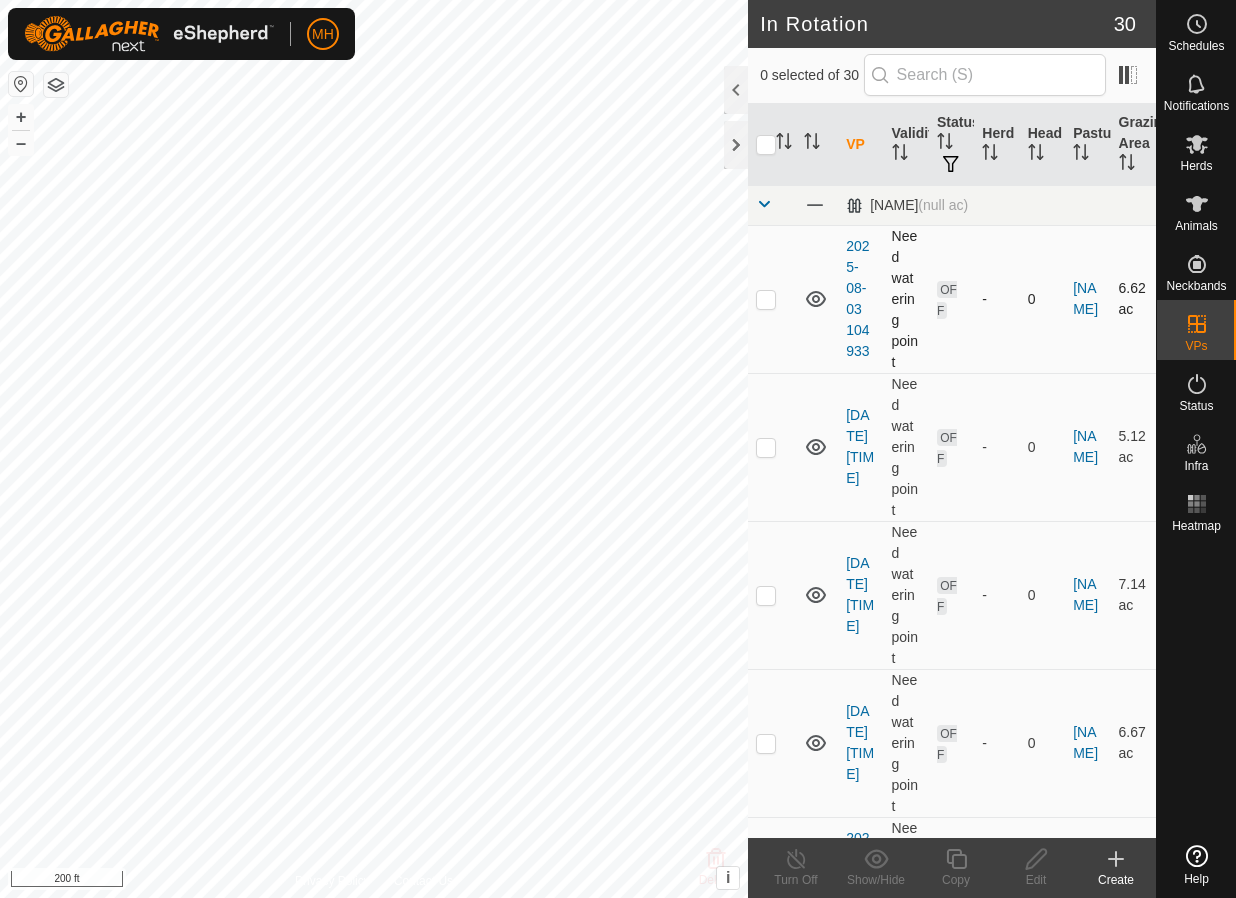 click at bounding box center (766, 299) 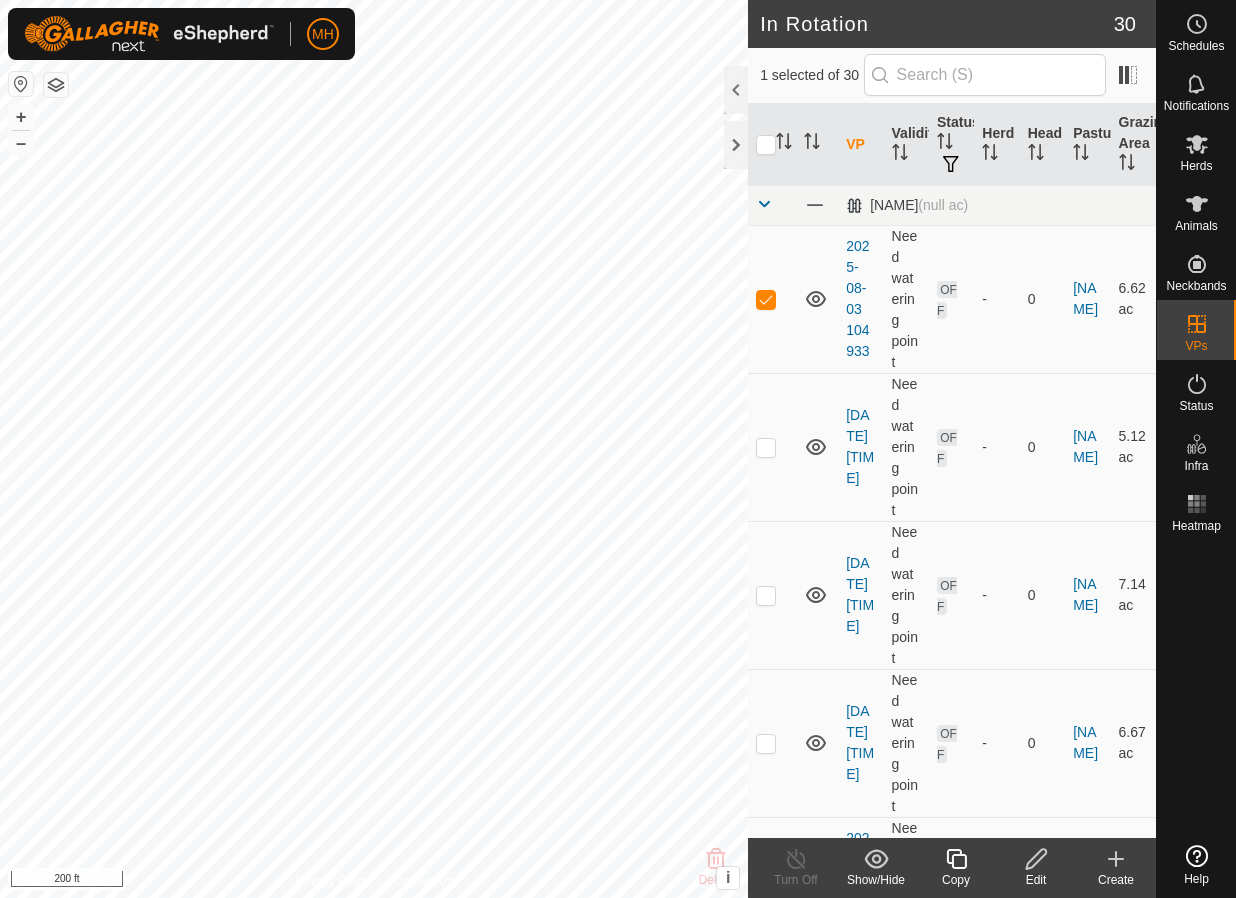 click 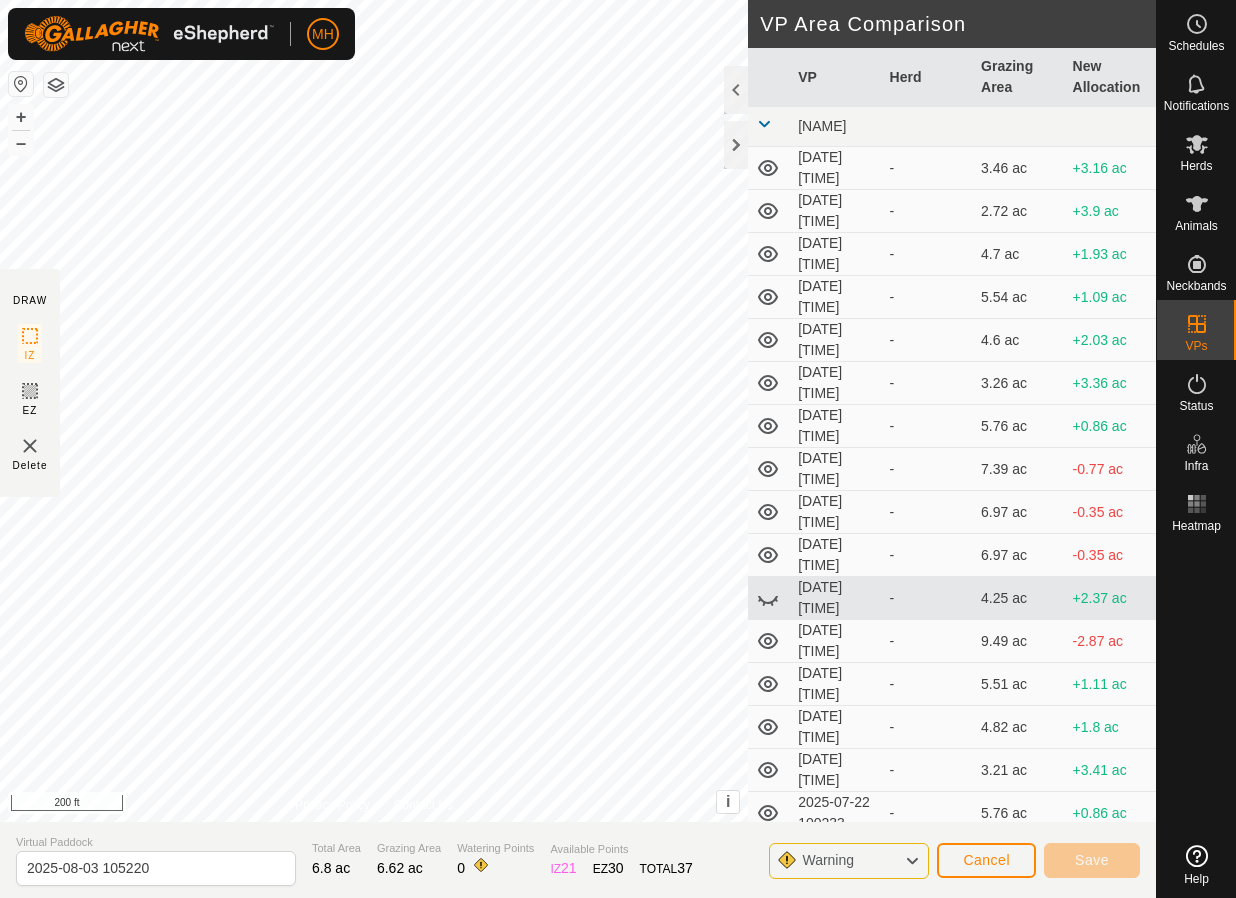 click on "DRAW IZ EZ Delete Privacy Policy Contact Us + – ⇧ i This application includes HERE Maps. © 2024 HERE. All rights reserved. 200 ft VP Area Comparison     VP   Herd   Grazing Area   New Allocation  [NAME]  [DATE] [TIME]  -  3.46 ac  +3.16 ac  [DATE] [TIME]  -  2.72 ac  +3.9 ac  [DATE] [TIME]  -  4.7 ac  +1.93 ac  [DATE] [TIME]  -  5.54 ac  +1.09 ac  [DATE] [TIME]  -  4.6 ac  +2.03 ac  [DATE] [TIME]  -  3.26 ac  +3.36 ac  [DATE] [TIME]  -  5.76 ac  +0.86 ac  [DATE] [TIME]  -  7.39 ac  -0.77 ac  [DATE] [TIME]  -  6.97 ac  -0.35 ac  [DATE] [TIME]  -  6.97 ac  -0.35 ac  [DATE] [TIME]  -  4.25 ac  +2.37 ac  [DATE] [TIME]  -  9.49 ac  -2.87 ac  [DATE] [TIME]  -  5.51 ac  +1.11 ac  [DATE] [TIME]  -  4.82 ac  +1.8 ac  [DATE] [TIME]  -  3.21 ac  +3.41 ac  [DATE] [TIME]  -  5.76 ac  +0.86 ac  [DATE] [TIME]  -  10.53 ac  -3.9 ac  [DATE] [TIME]  -  4.74 ac  +1.88 ac  [DATE] [TIME]  -  8.08 ac  -1.46 ac  [DATE] [TIME]  -  6.89 ac  - -" 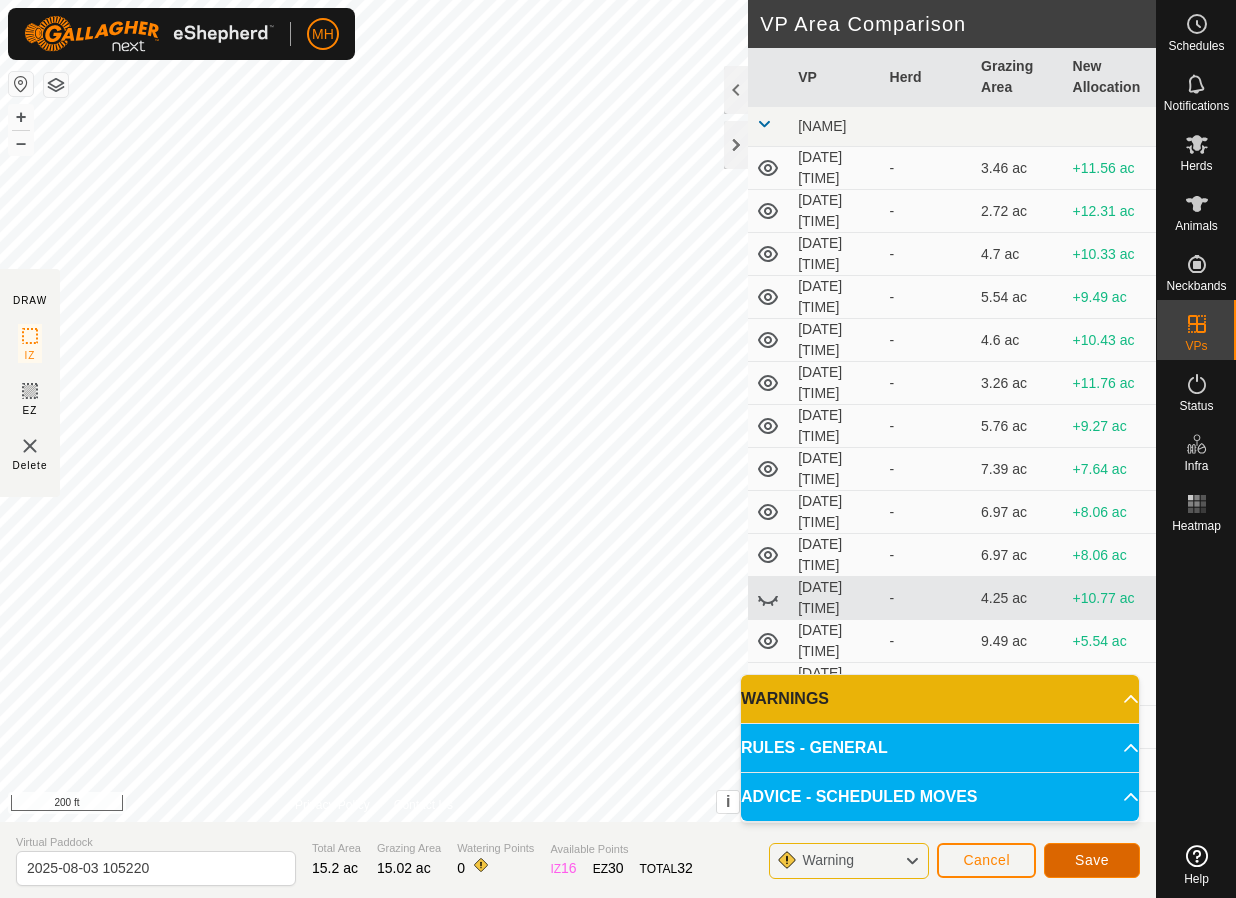 click on "Save" 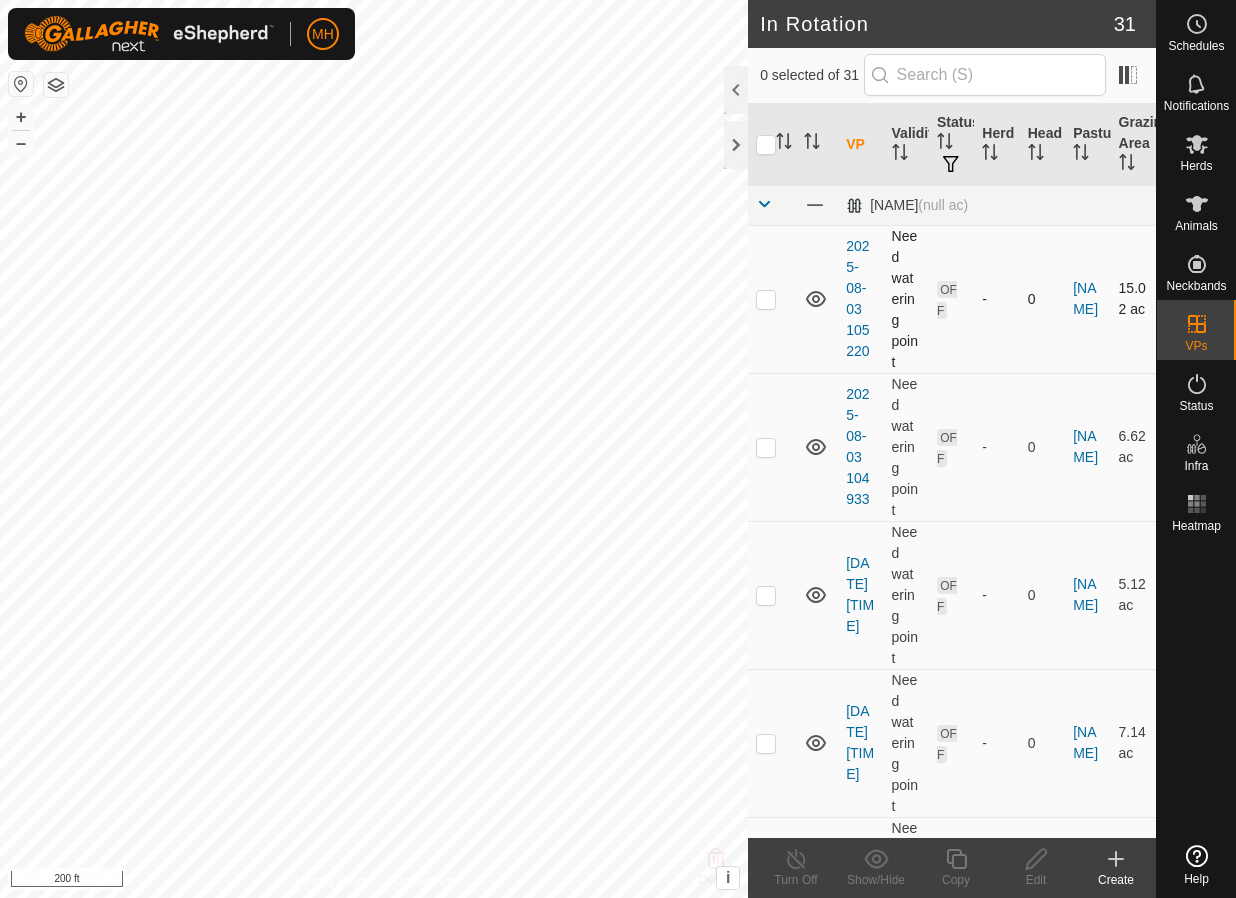 click at bounding box center [766, 299] 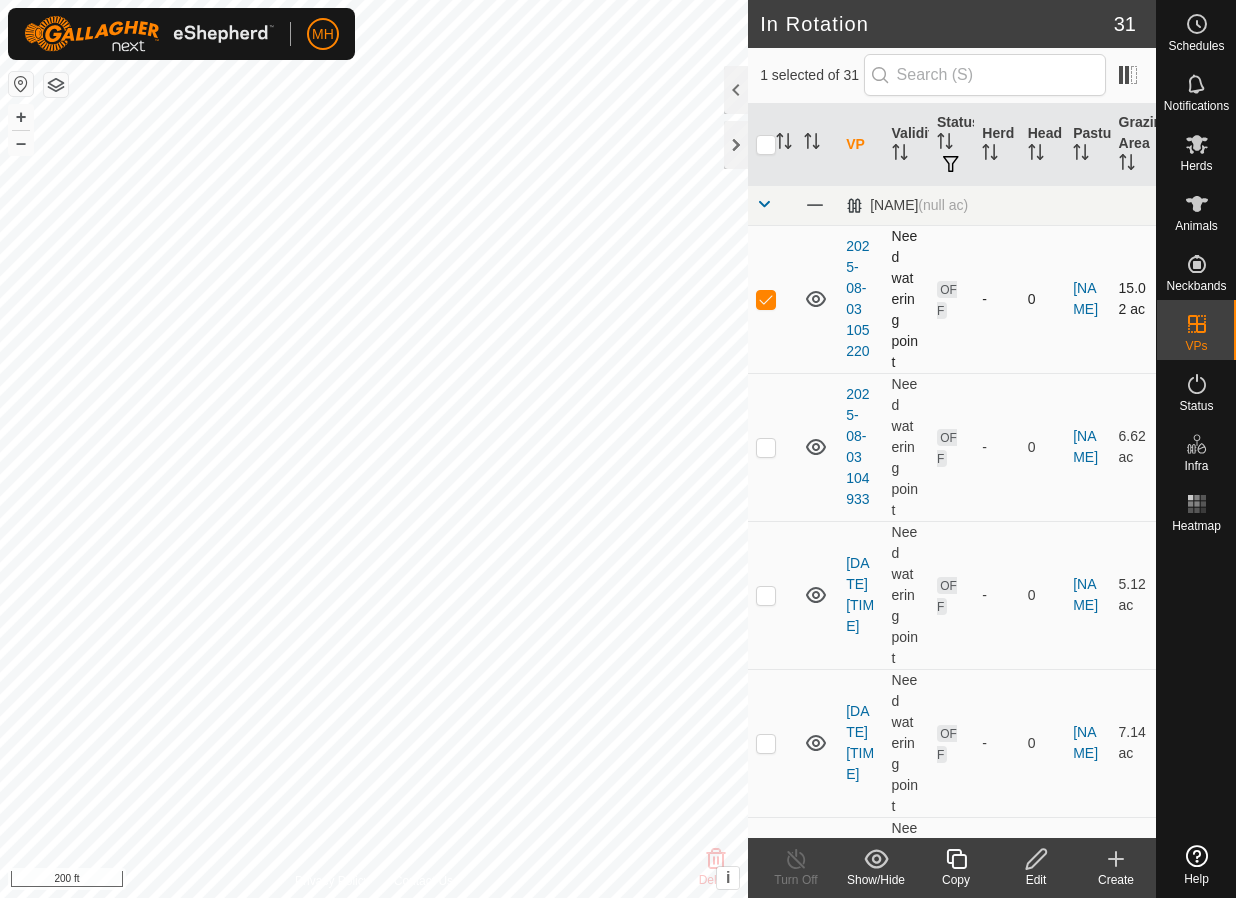 click at bounding box center [766, 299] 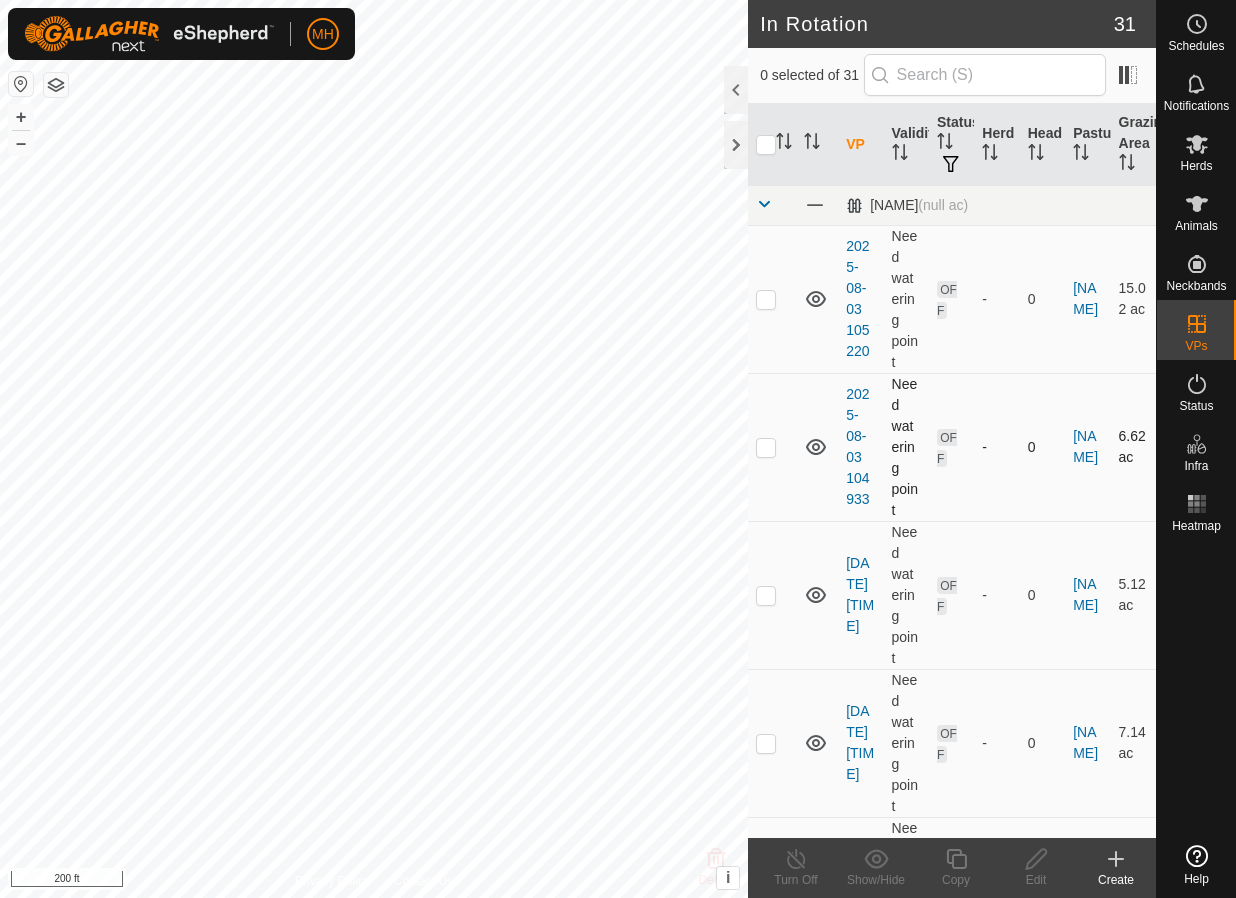 click at bounding box center [772, 447] 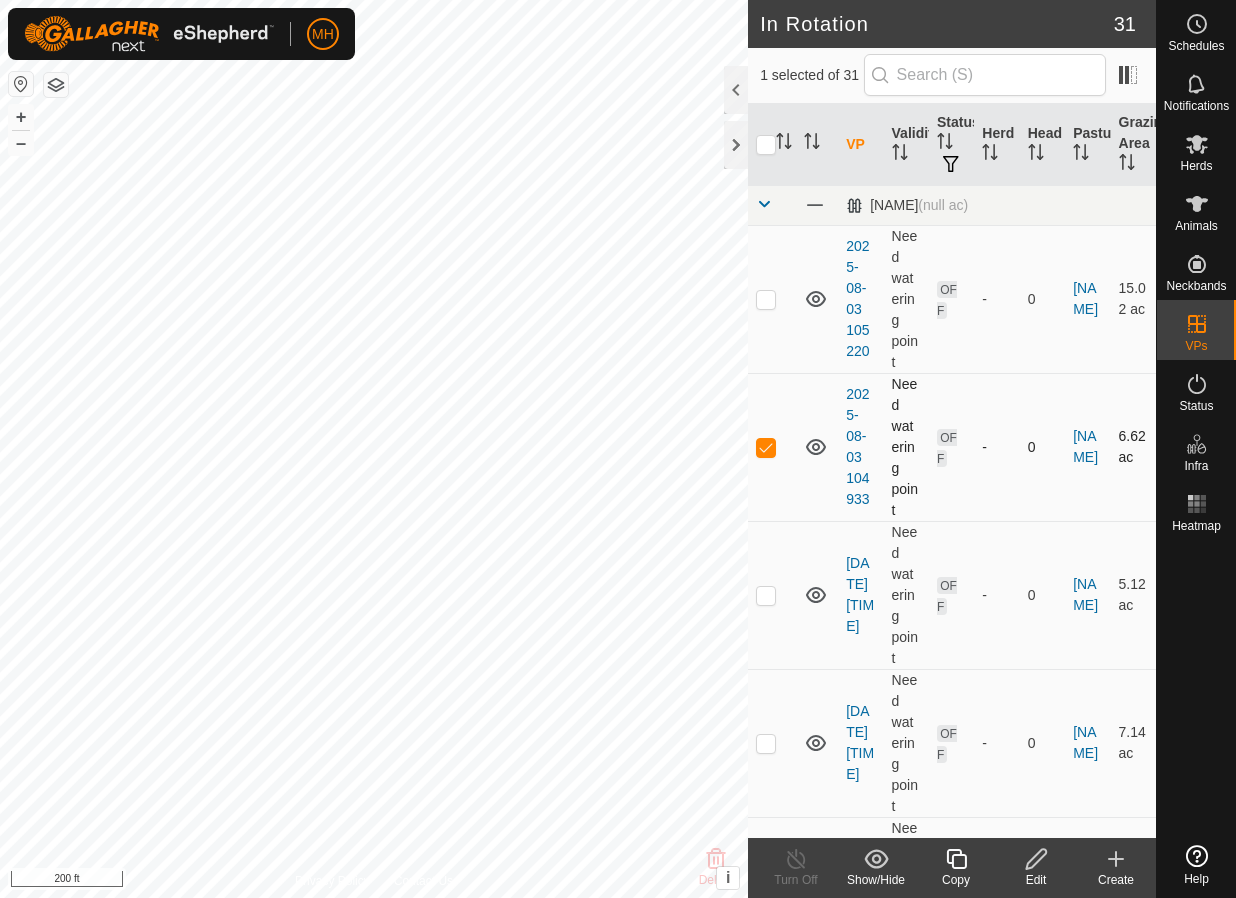 click at bounding box center (766, 447) 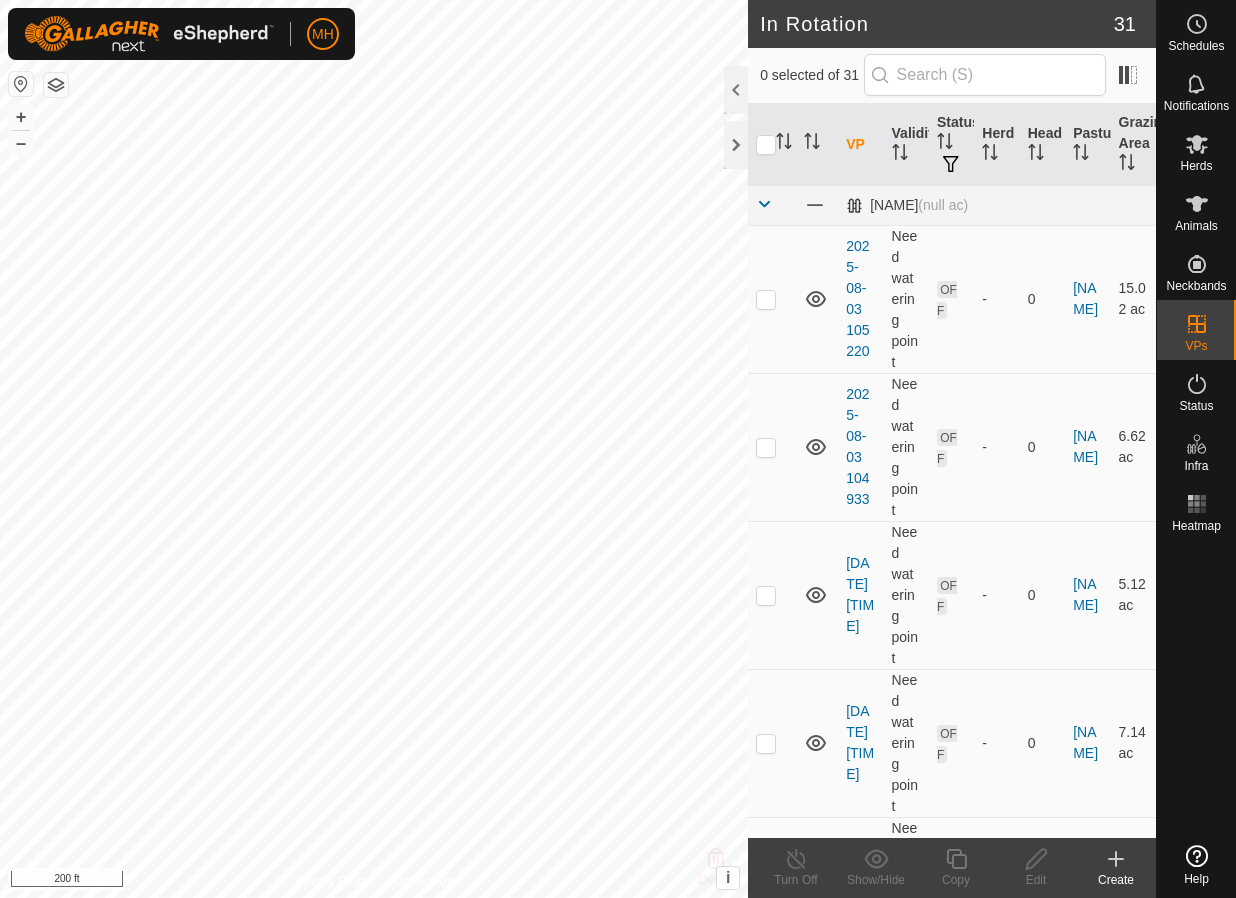 click 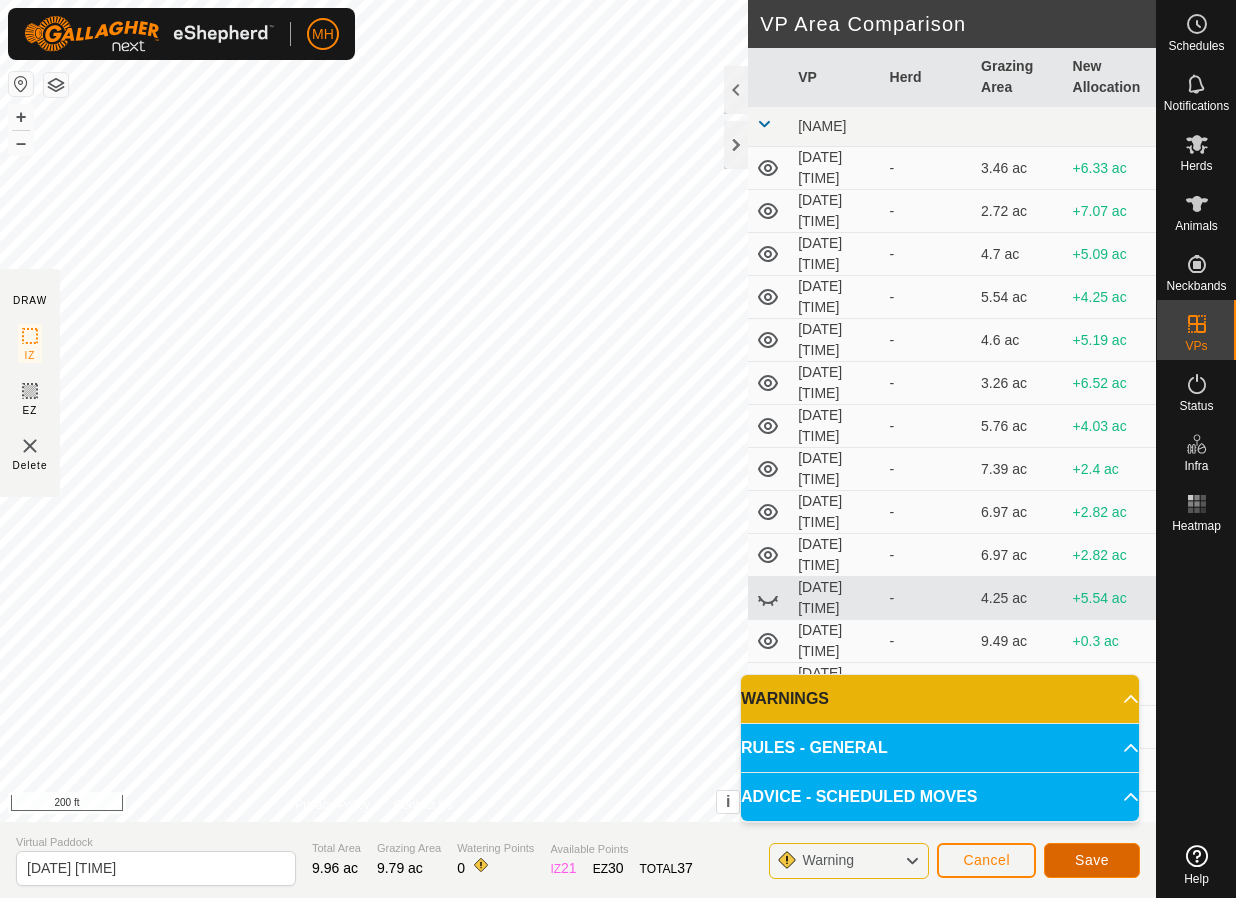 click on "Save" 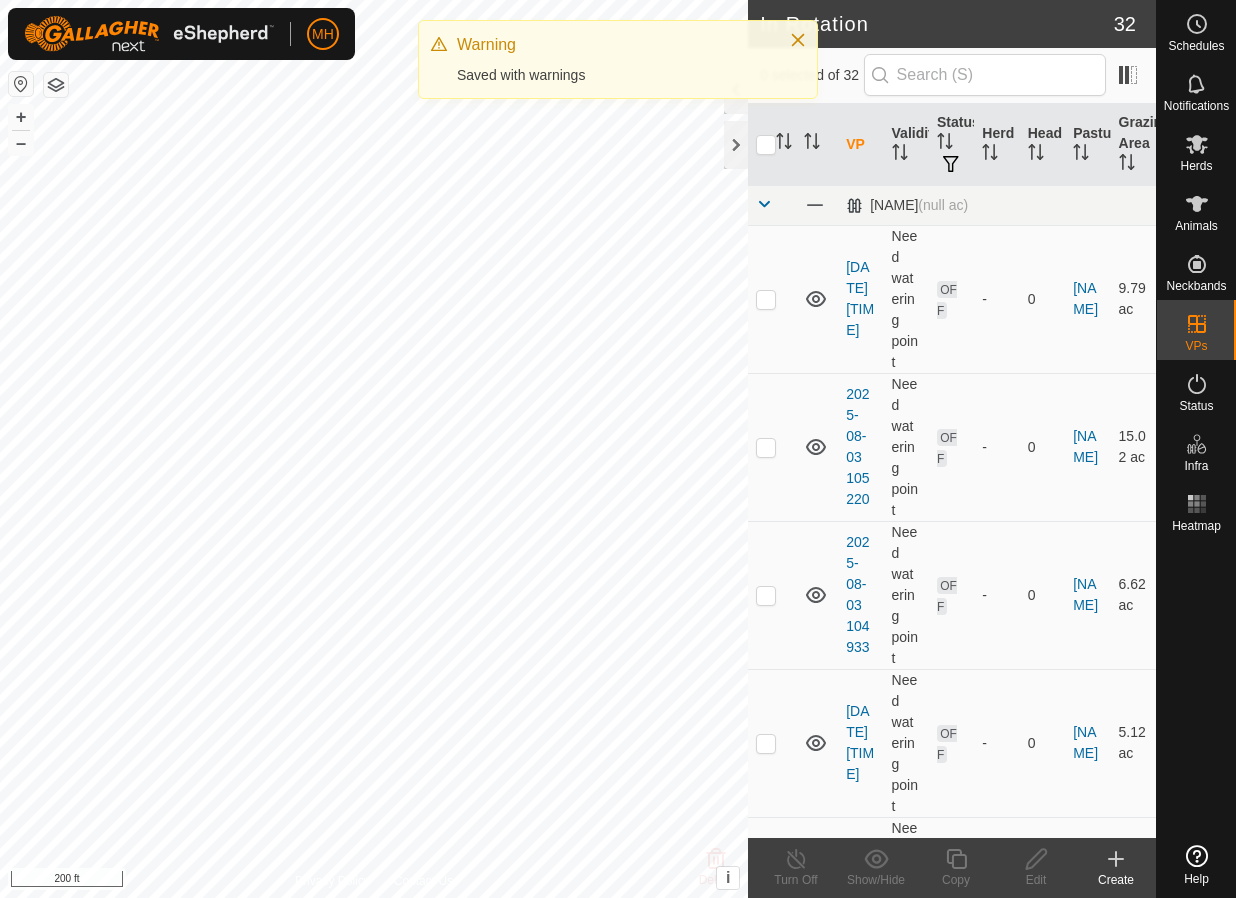 click at bounding box center [766, 299] 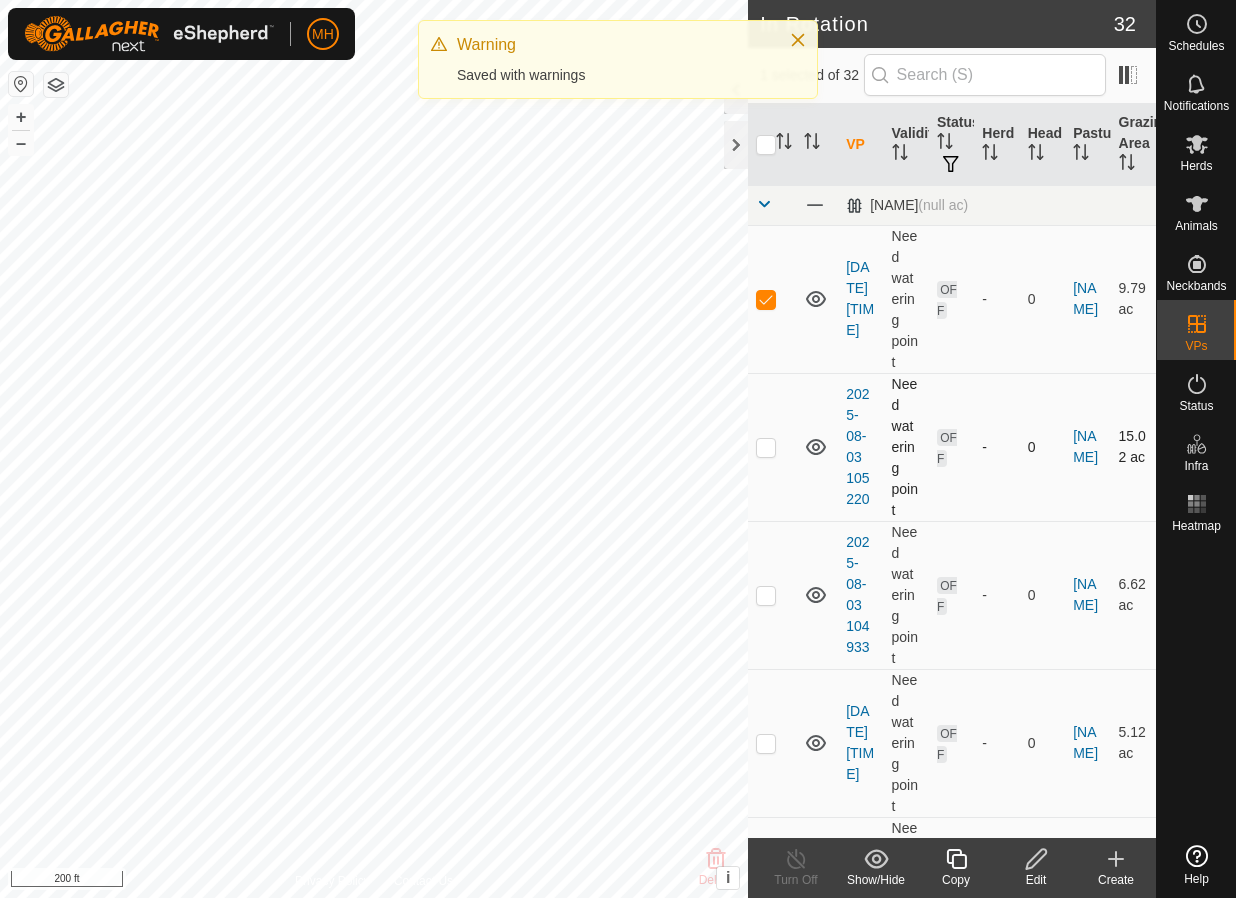 click at bounding box center [766, 447] 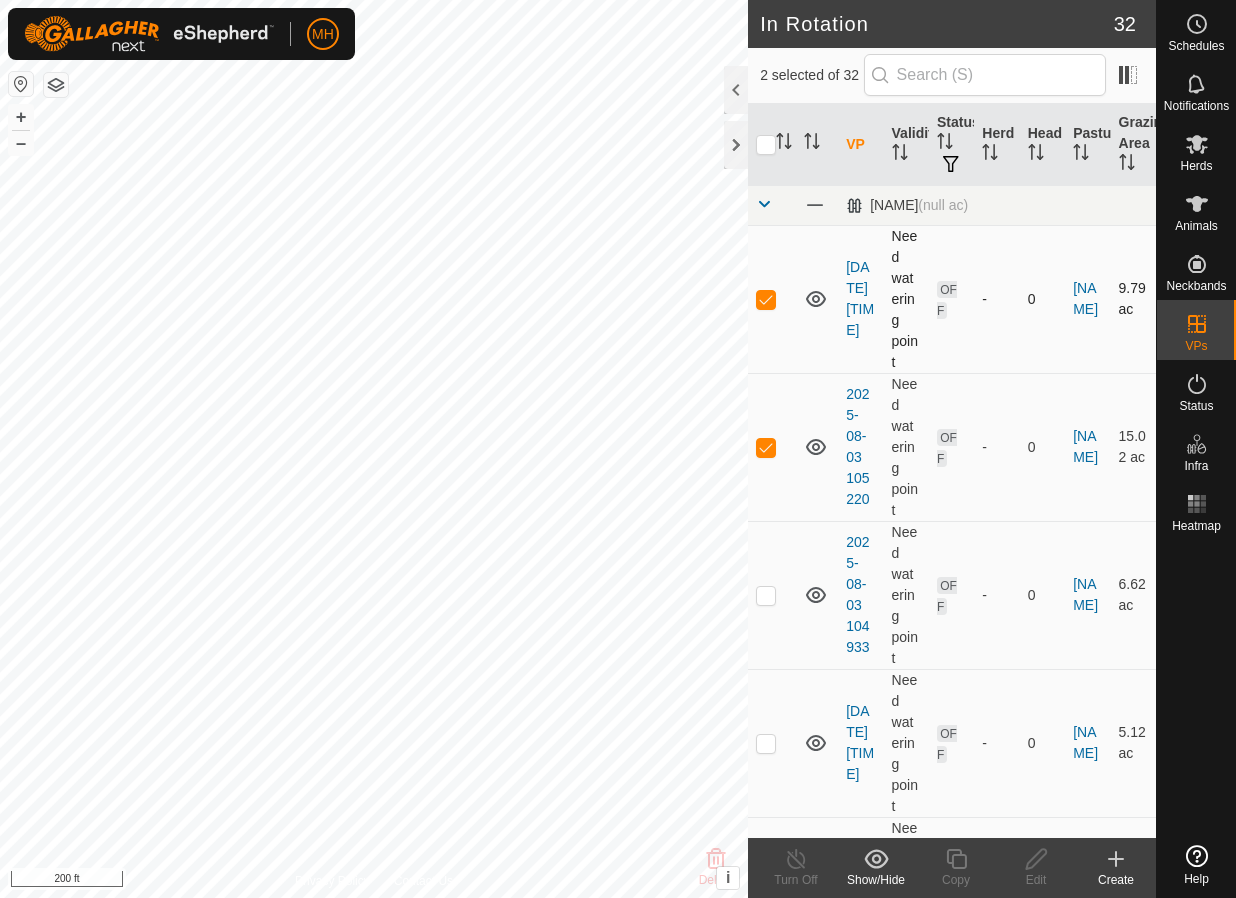 click at bounding box center [766, 299] 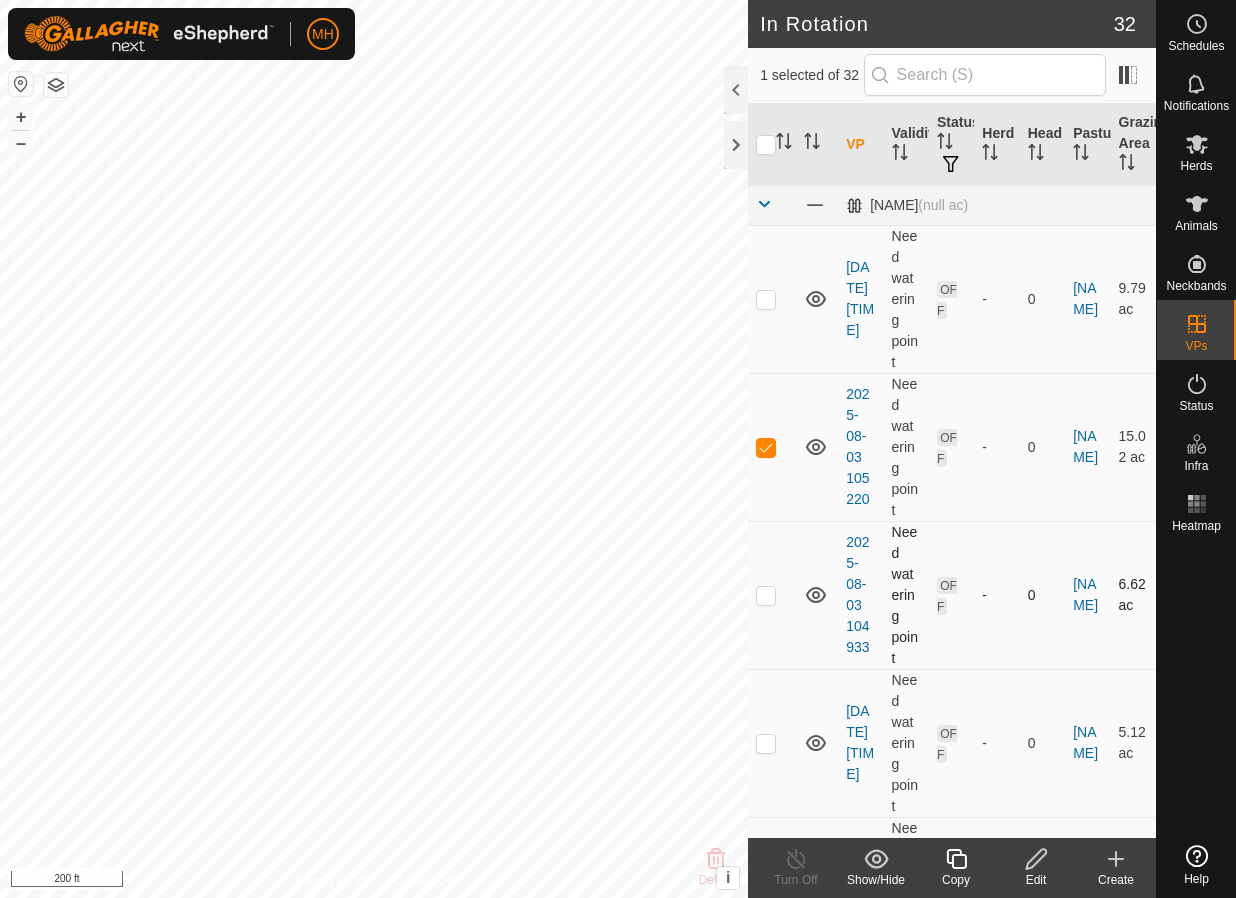 click at bounding box center [766, 595] 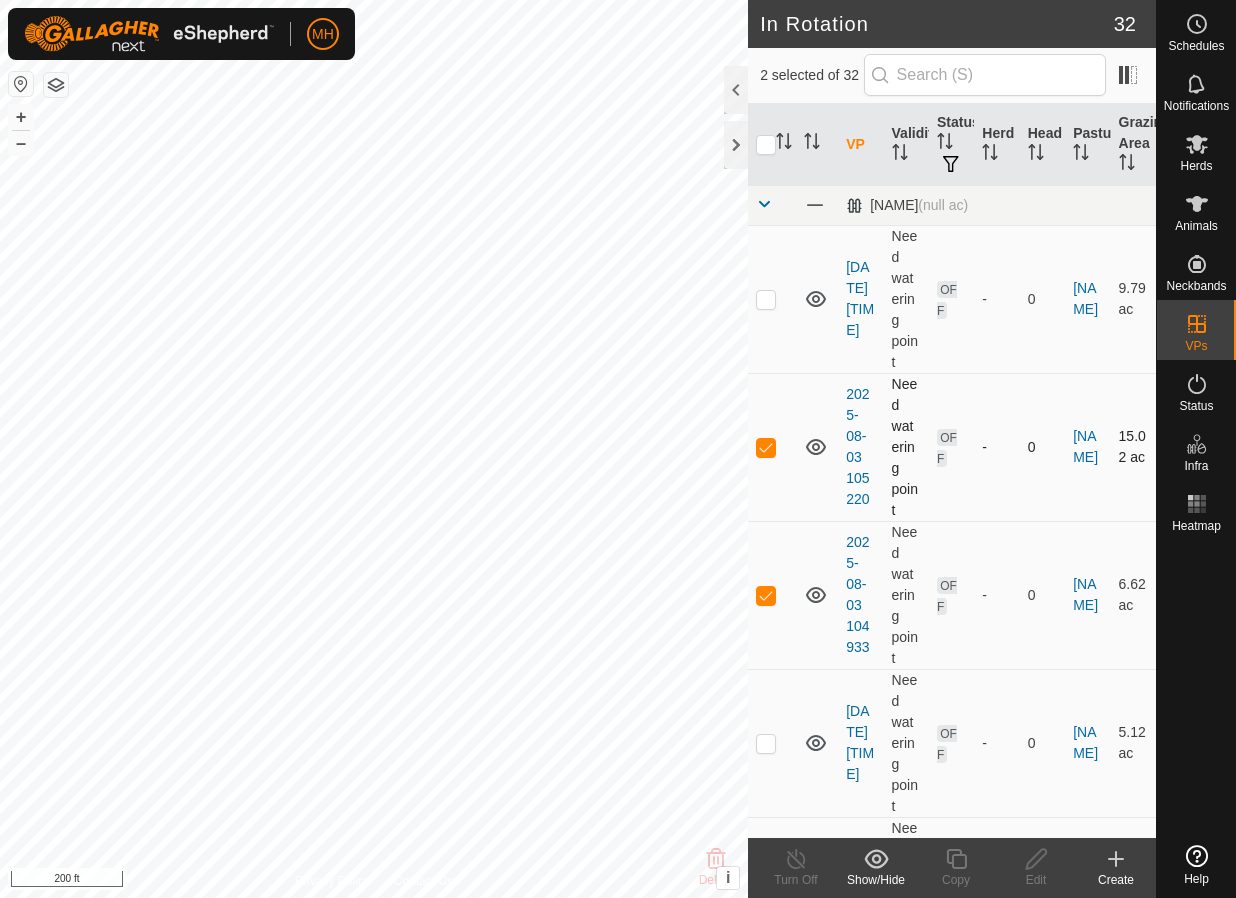 click at bounding box center (772, 447) 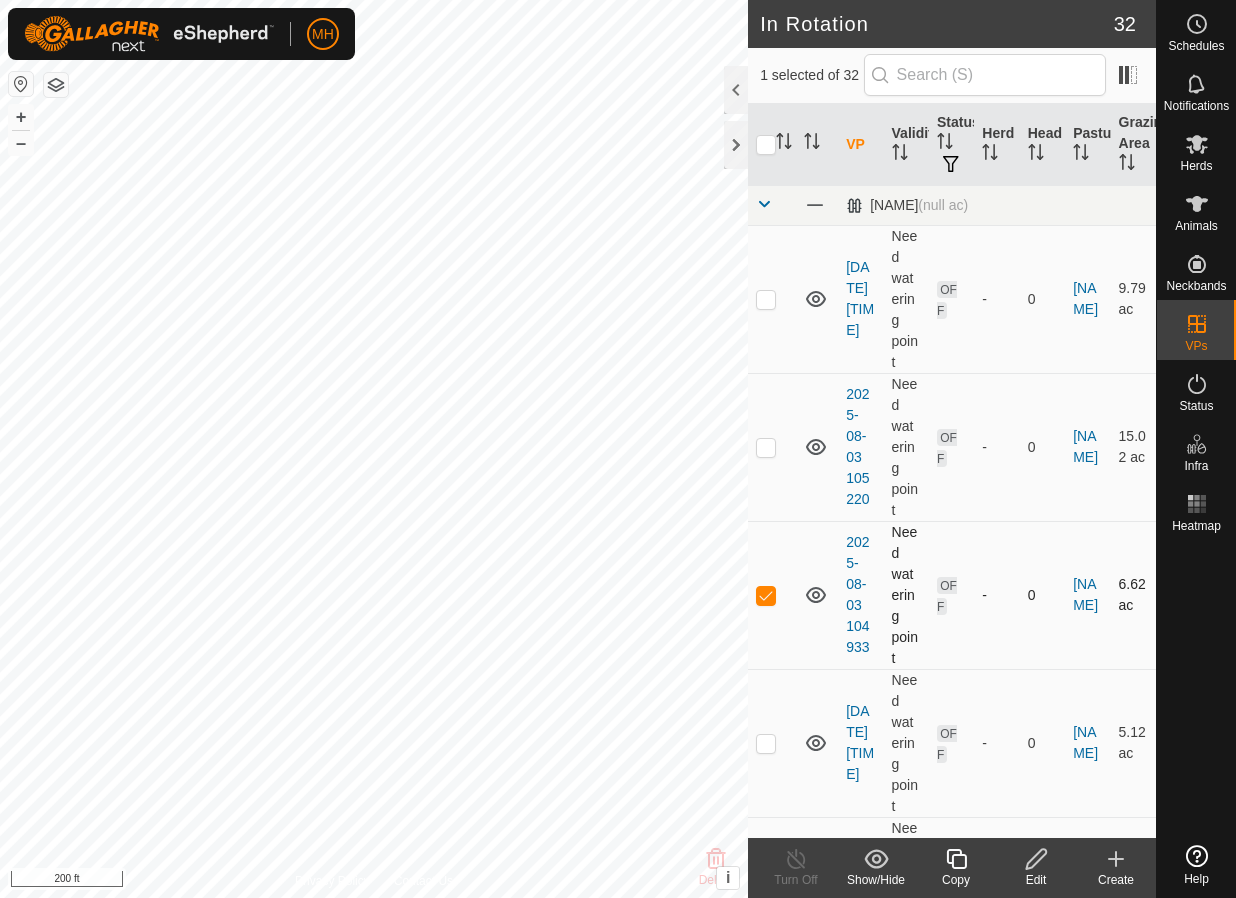 click at bounding box center [766, 595] 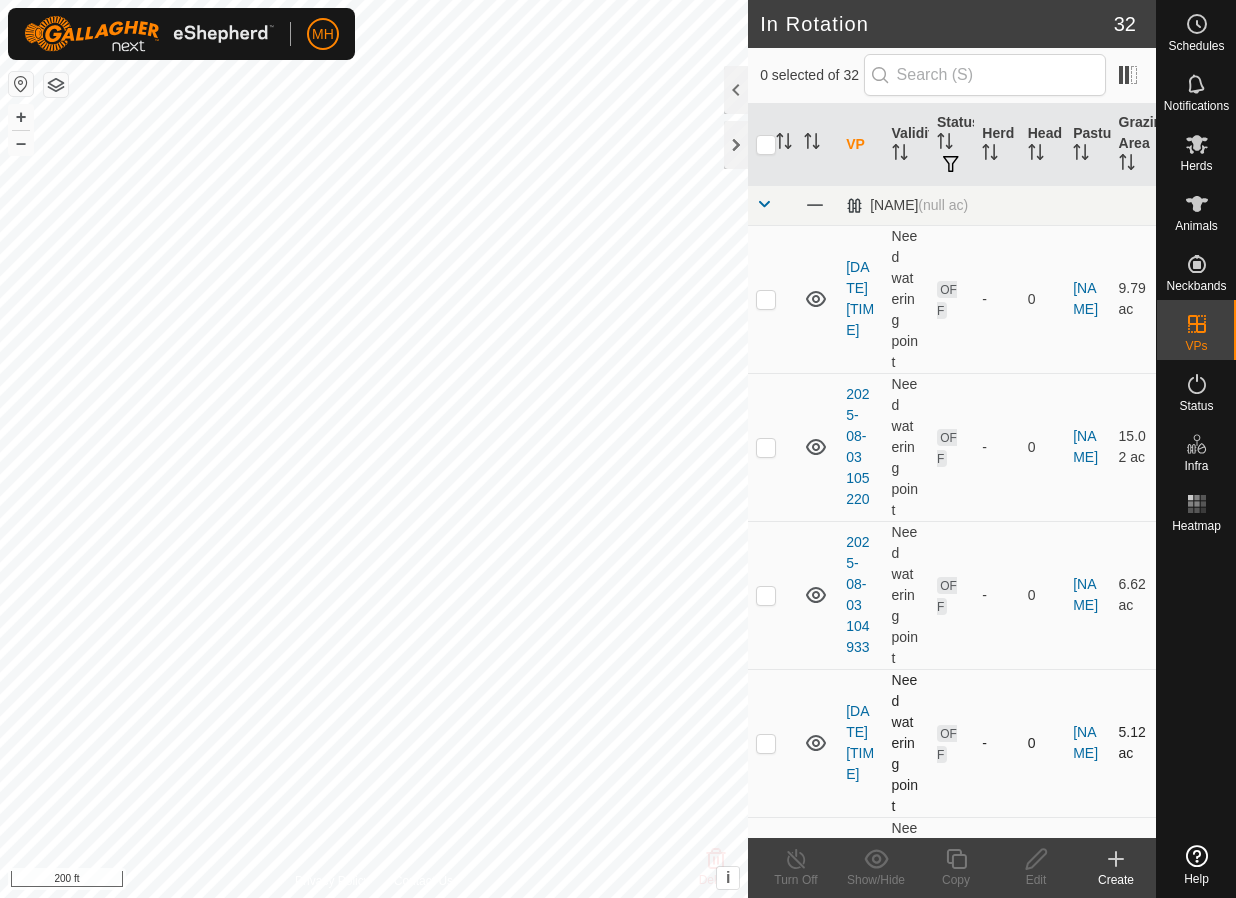 click at bounding box center [766, 743] 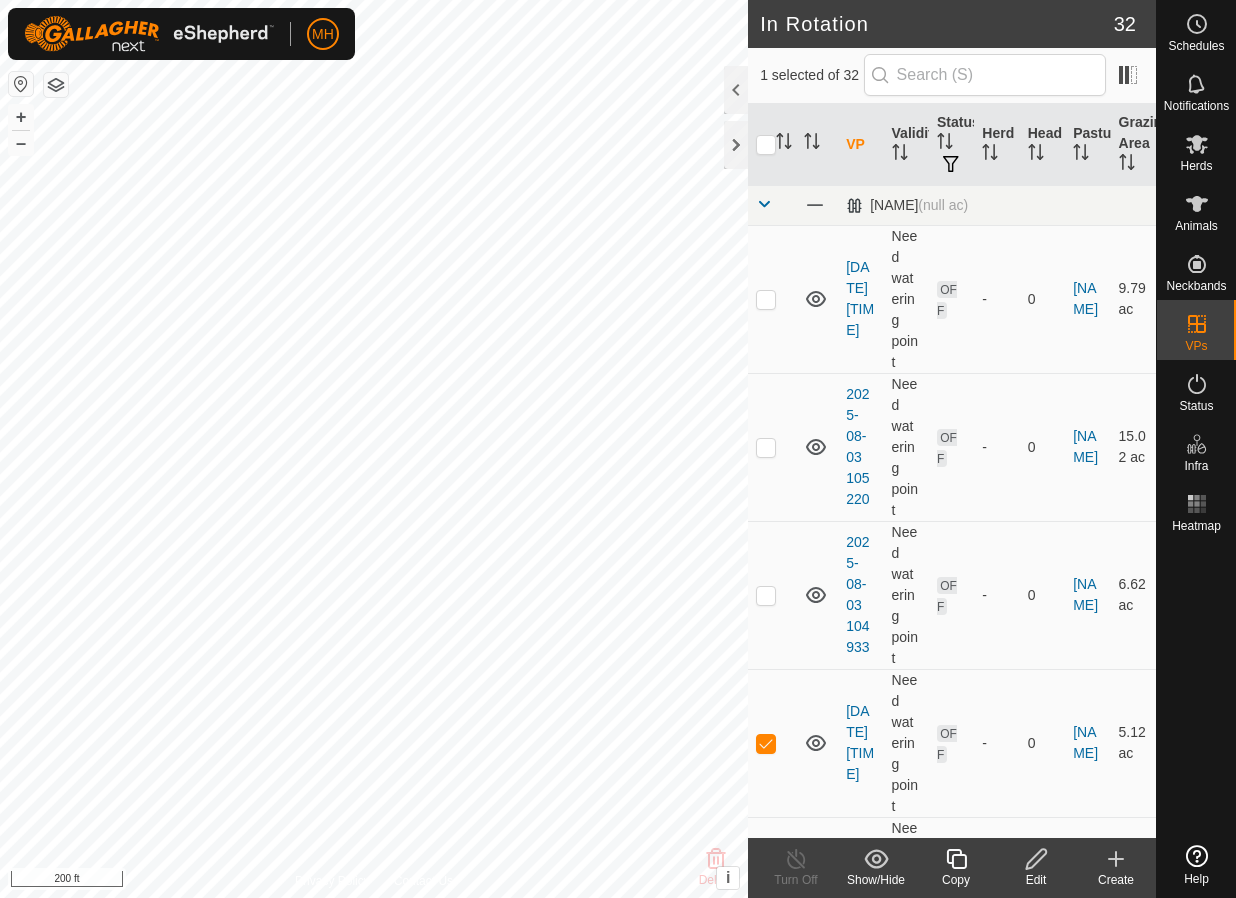 click 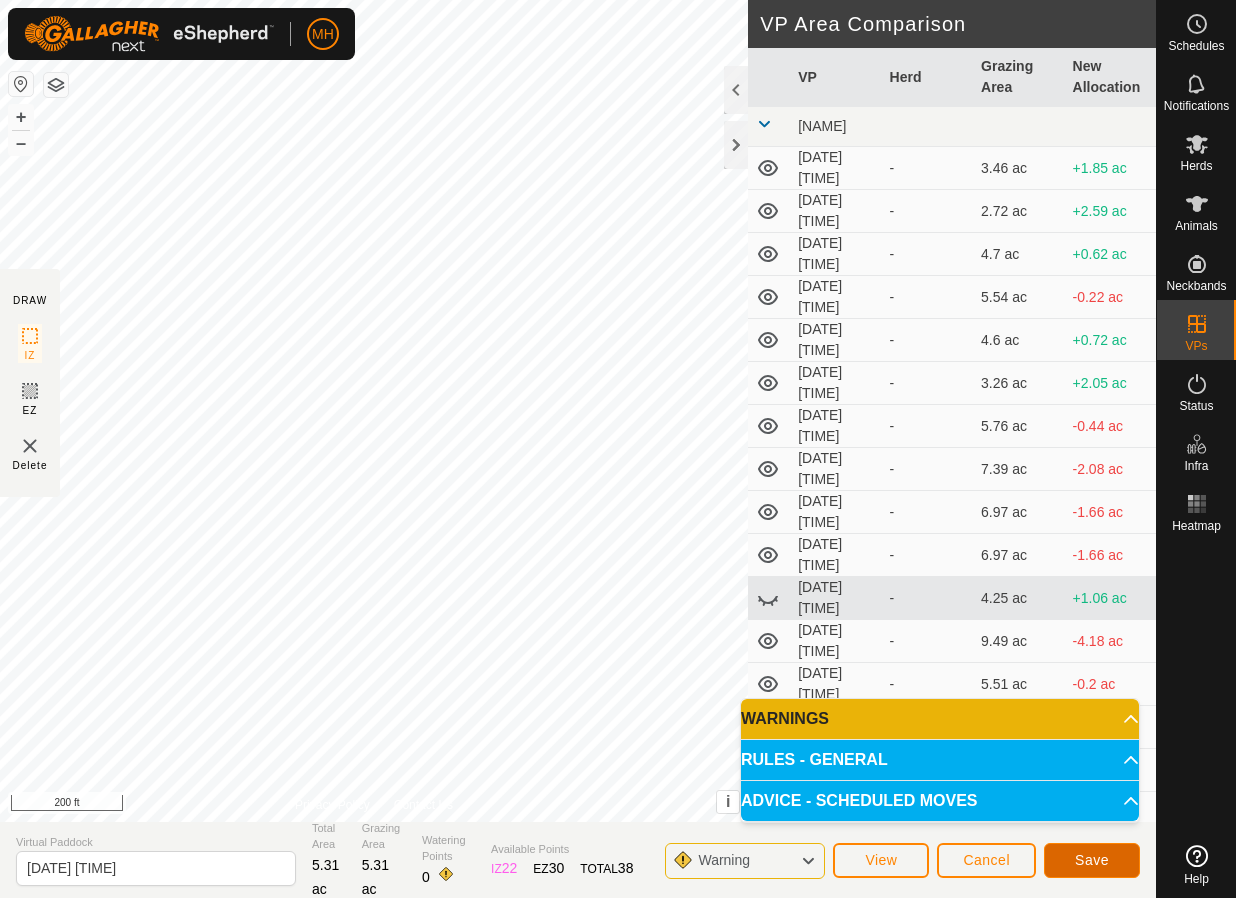 click on "Save" 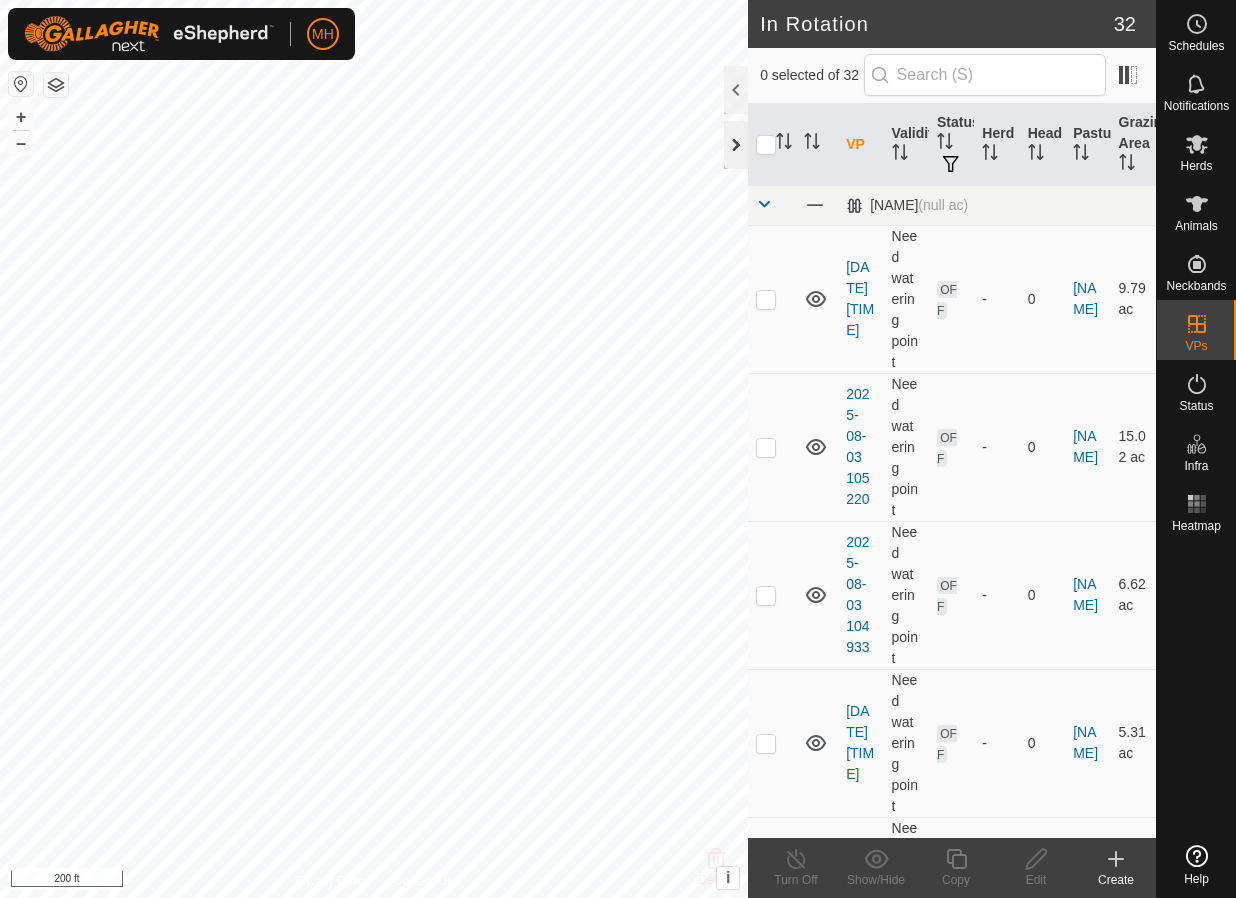 click 